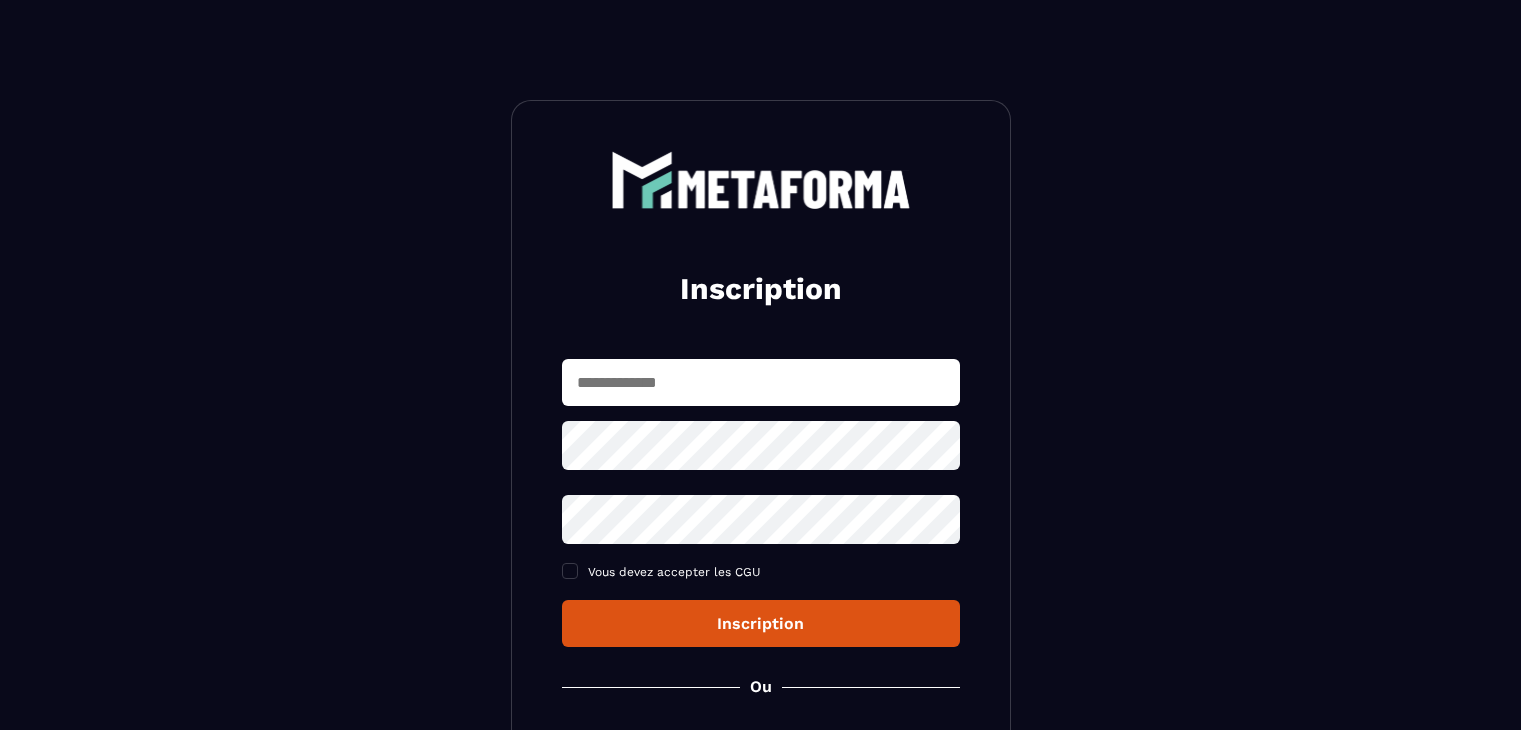 scroll, scrollTop: 0, scrollLeft: 0, axis: both 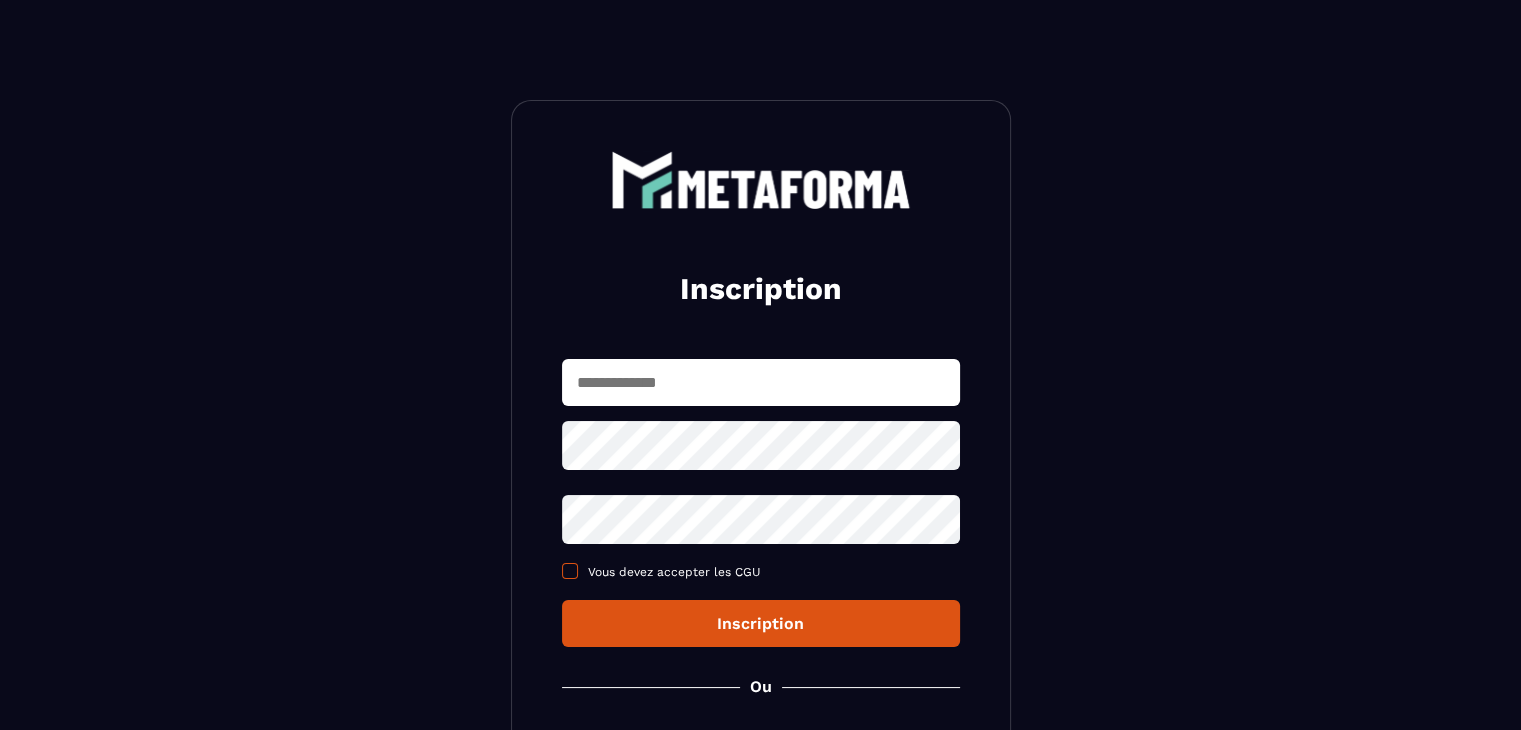 type on "**********" 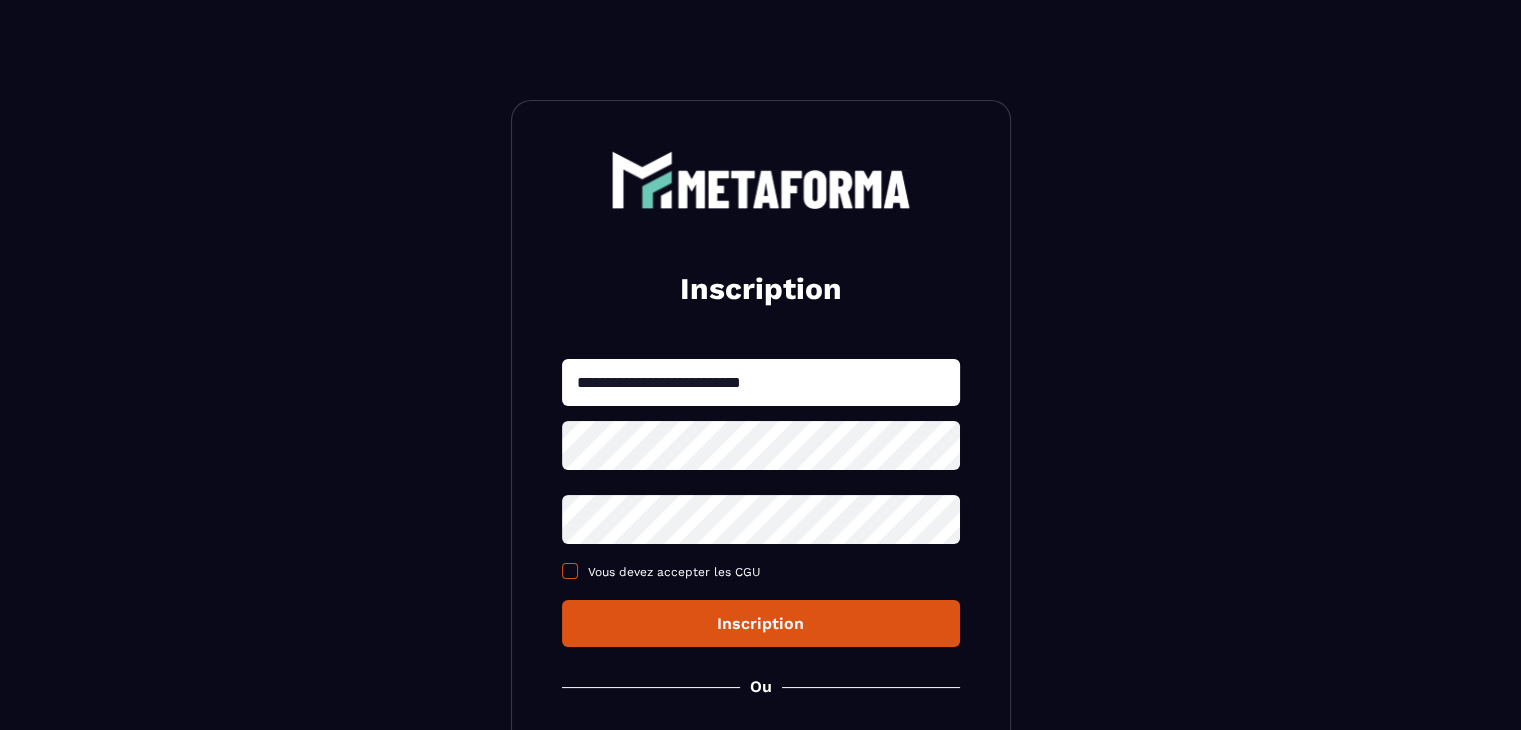 click at bounding box center (570, 571) 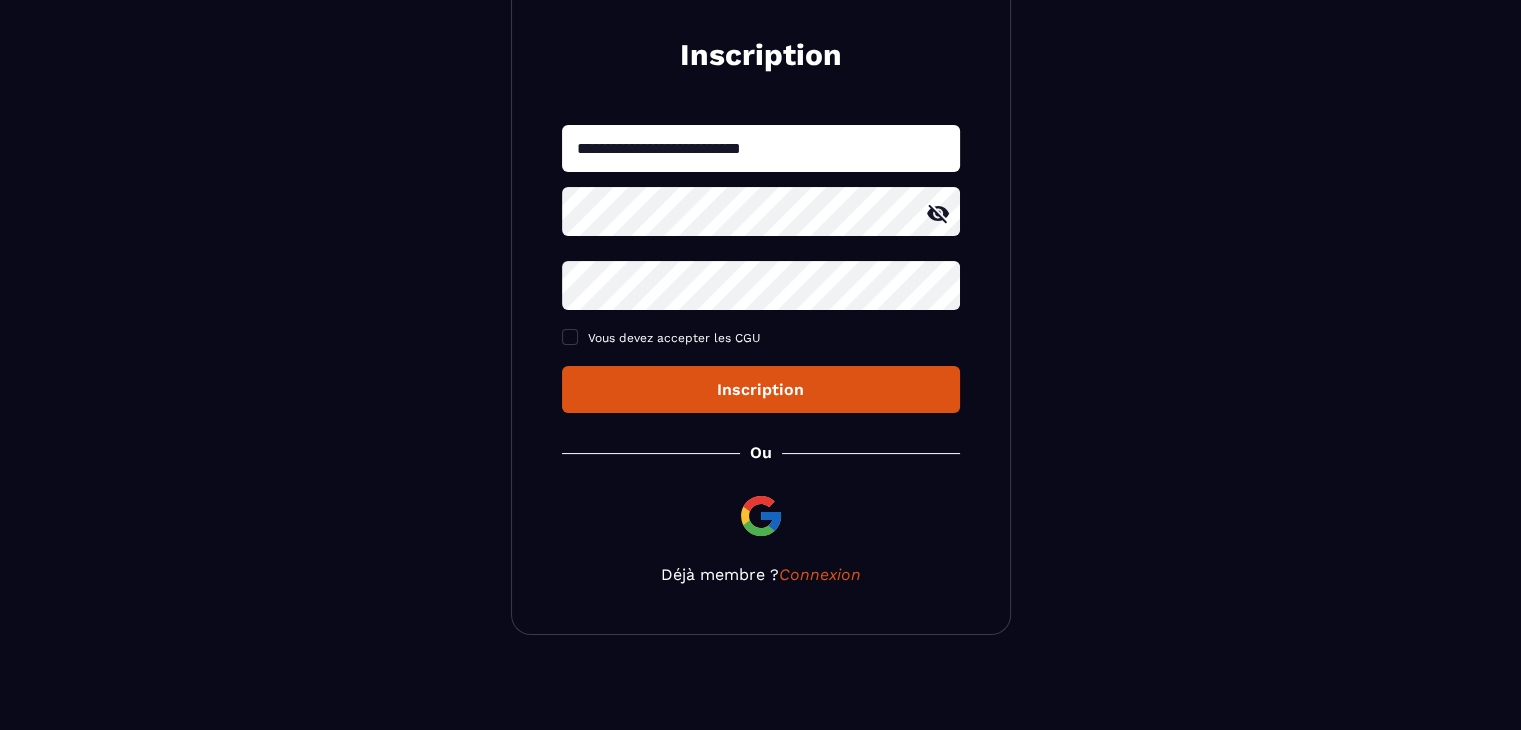 scroll, scrollTop: 242, scrollLeft: 0, axis: vertical 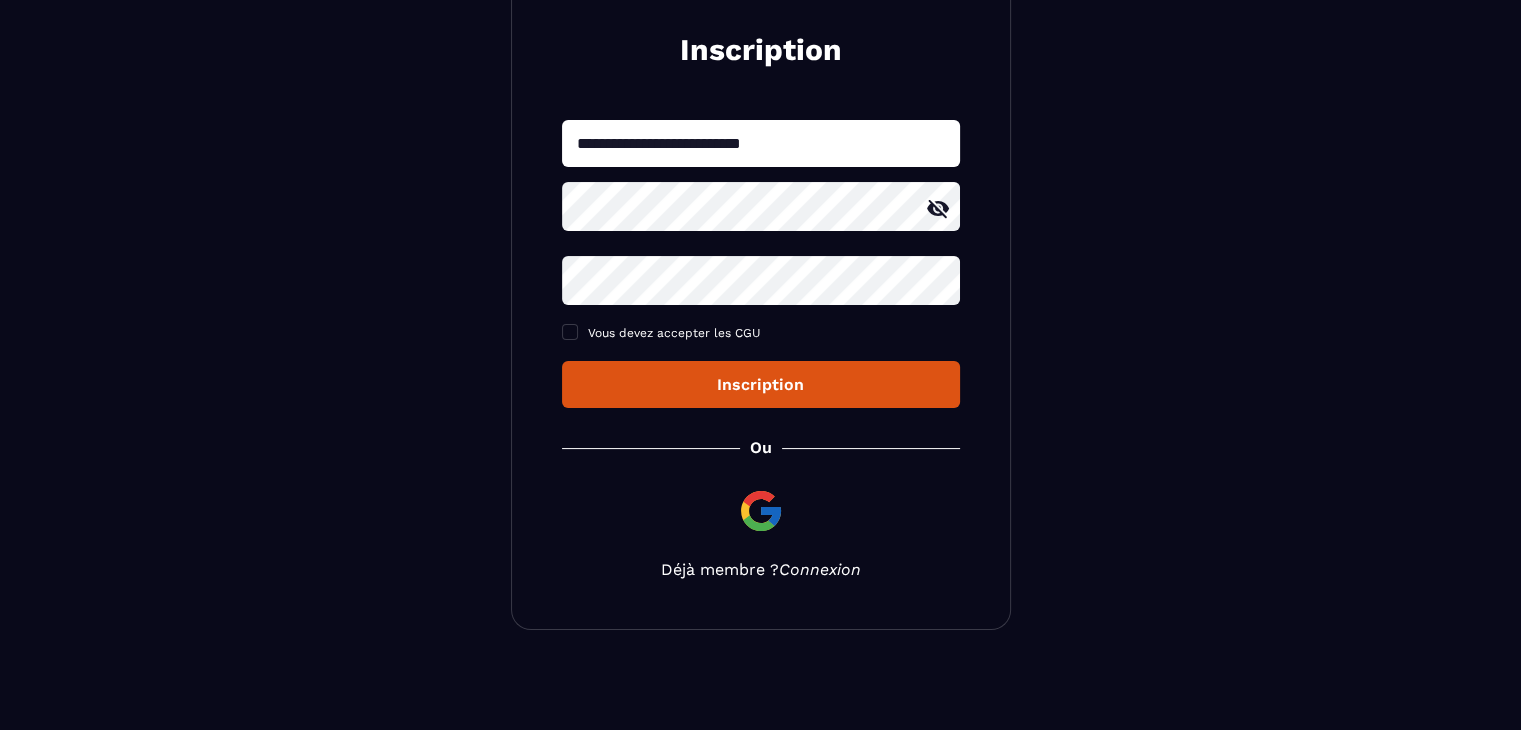 click on "Connexion" at bounding box center [820, 569] 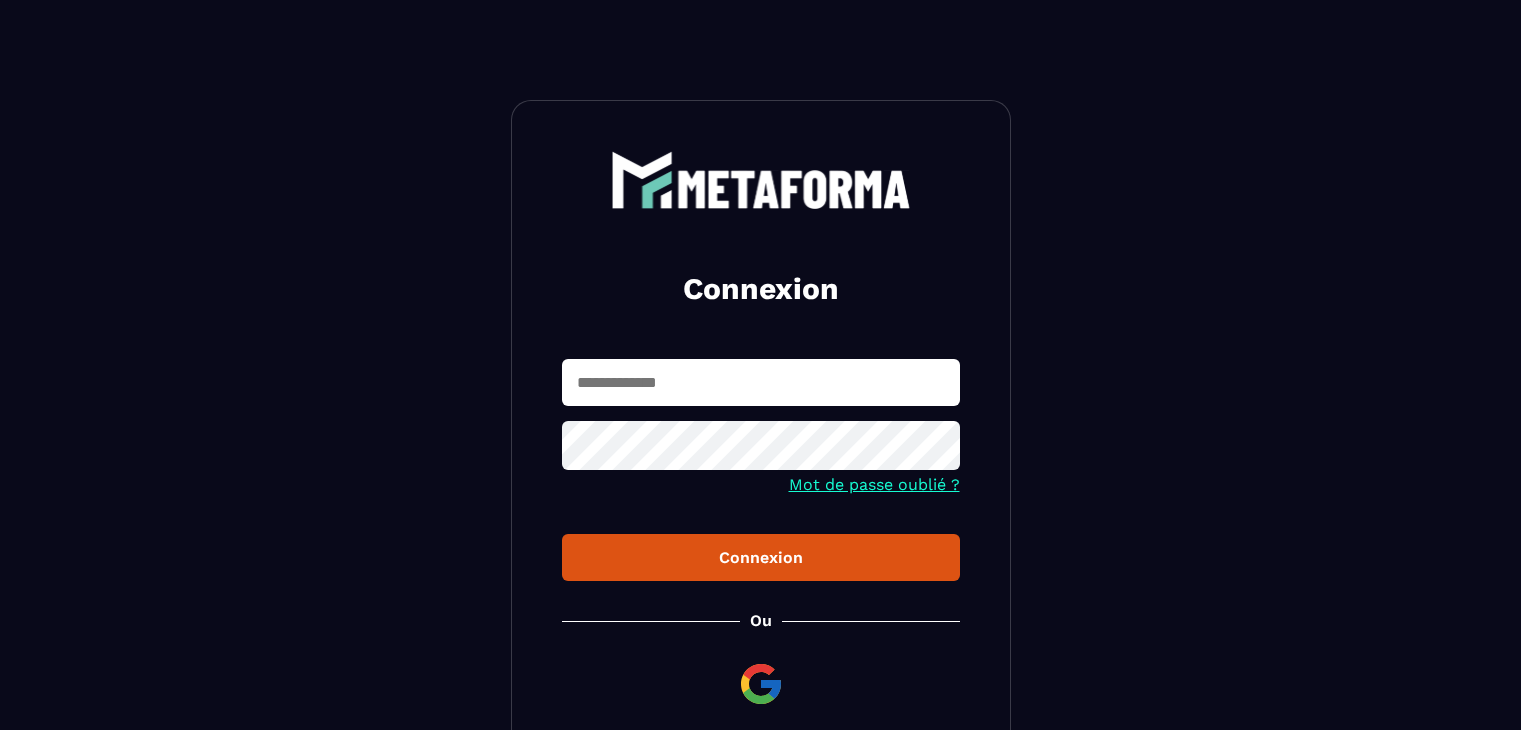 scroll, scrollTop: 0, scrollLeft: 0, axis: both 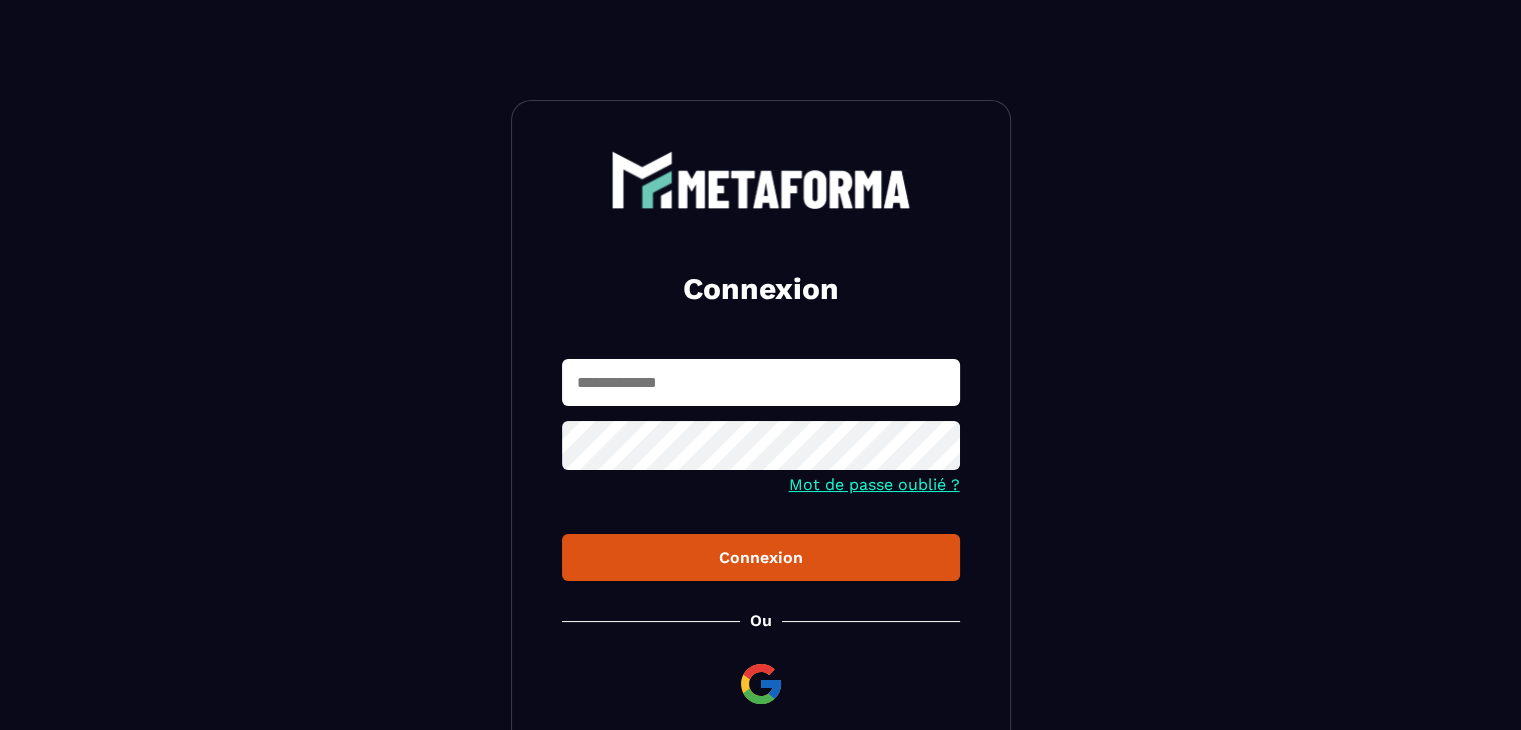 type on "**********" 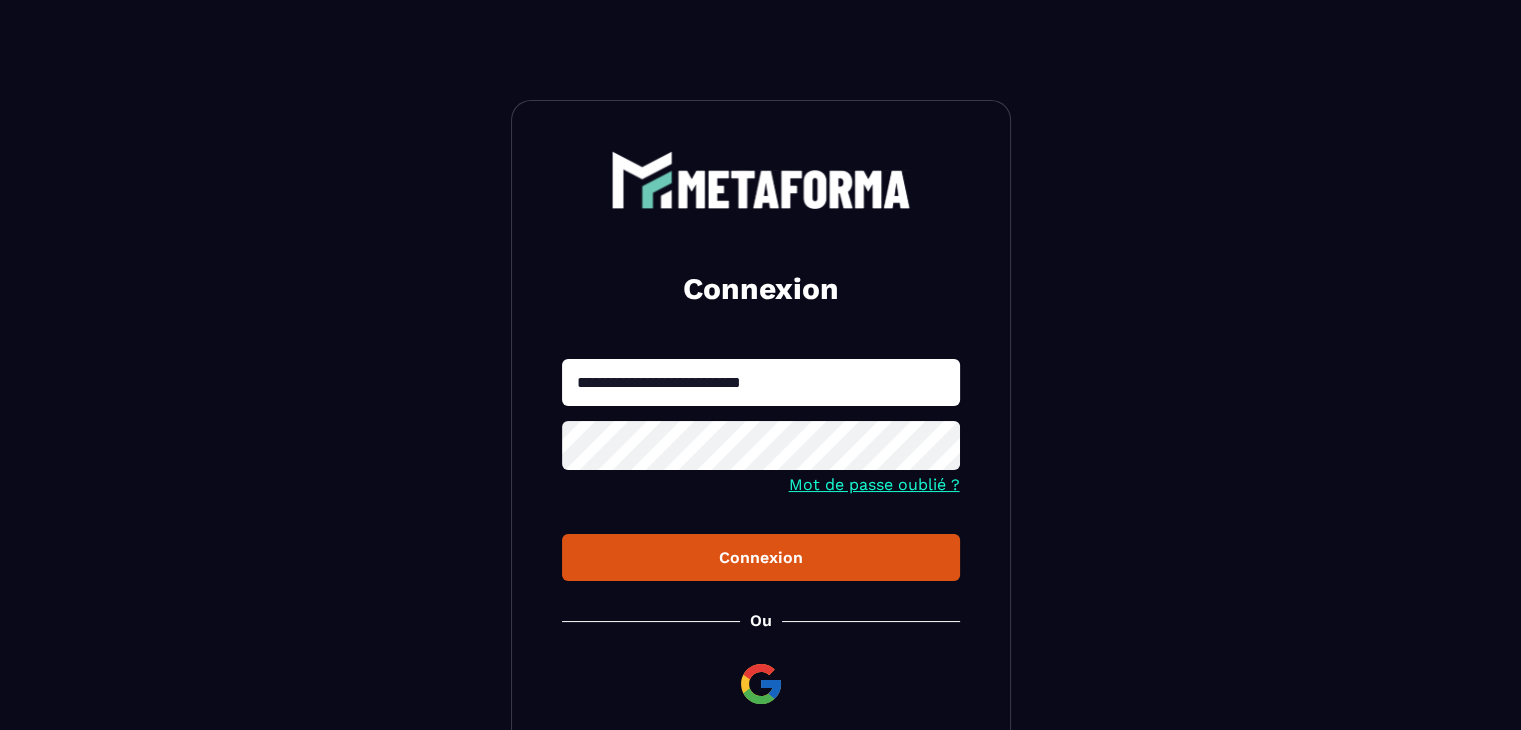 click on "Connexion" at bounding box center (761, 557) 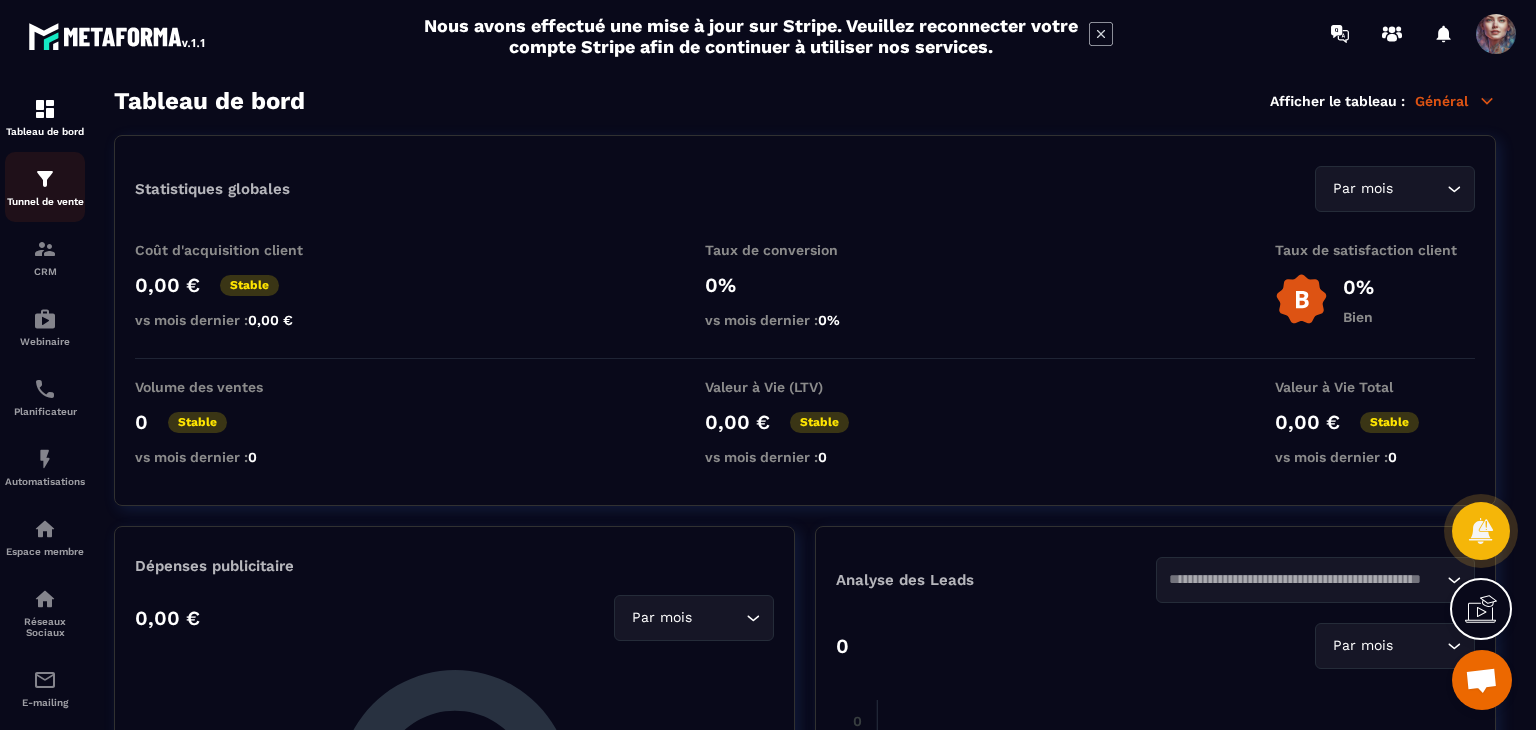 click on "Tunnel de vente" at bounding box center (45, 187) 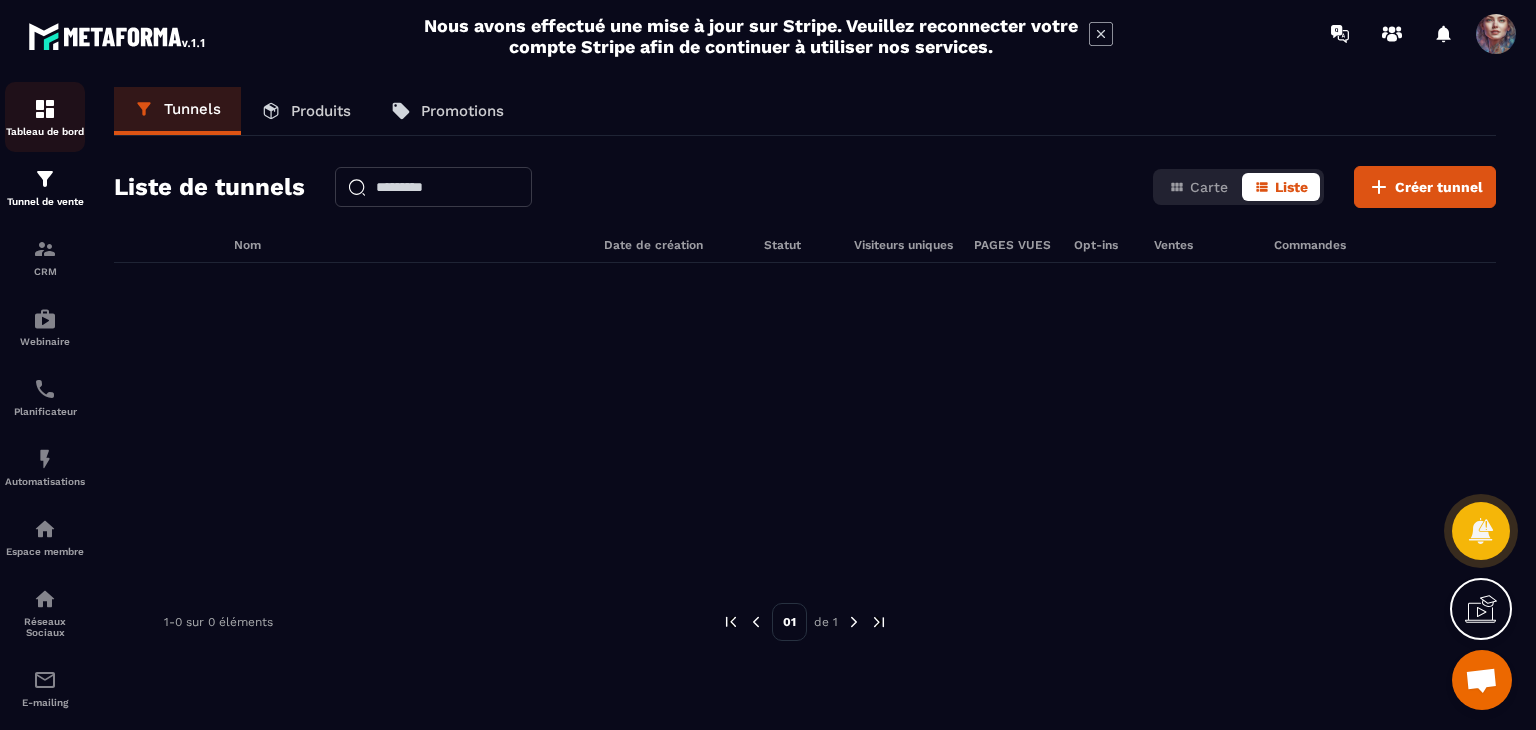 click on "Tableau de bord" at bounding box center [45, 117] 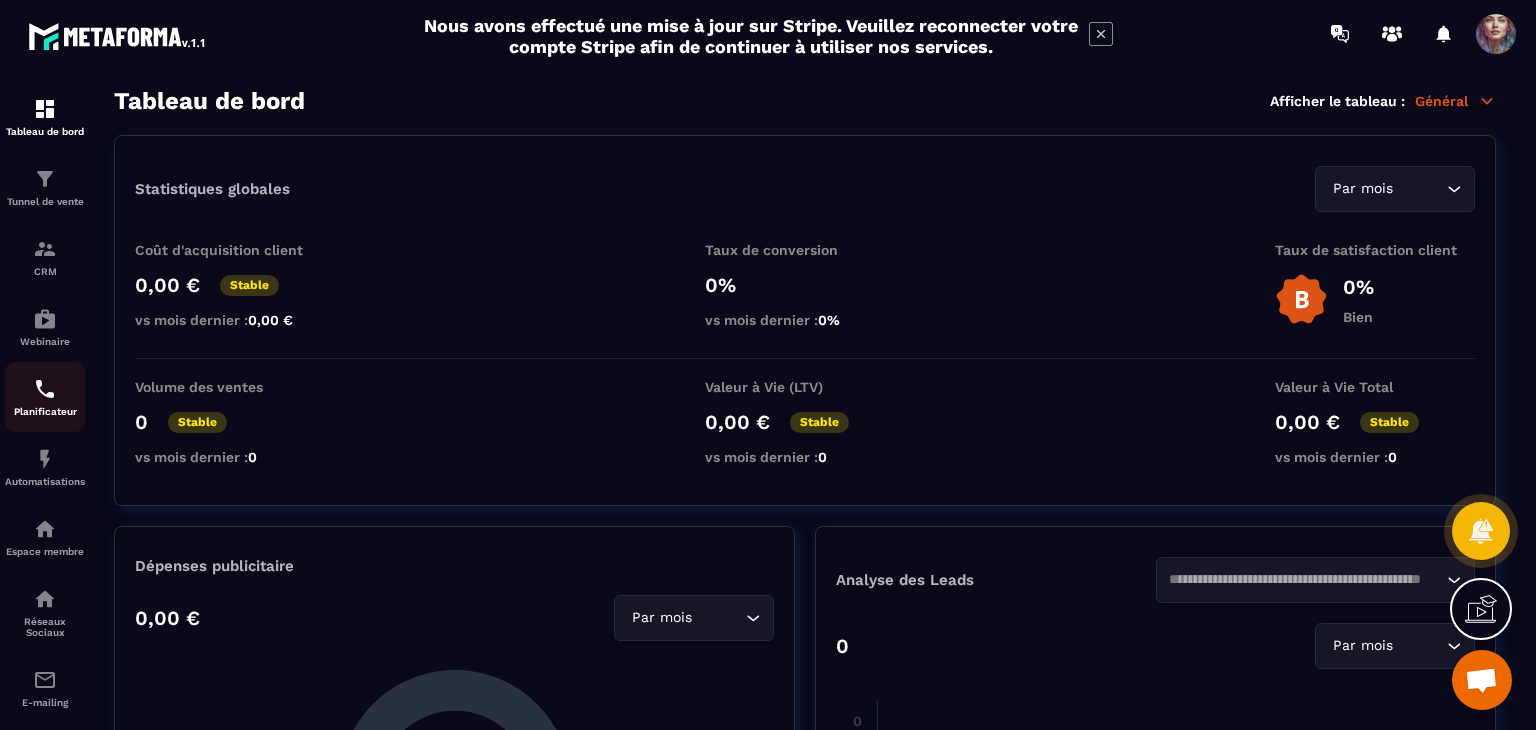 scroll, scrollTop: 100, scrollLeft: 0, axis: vertical 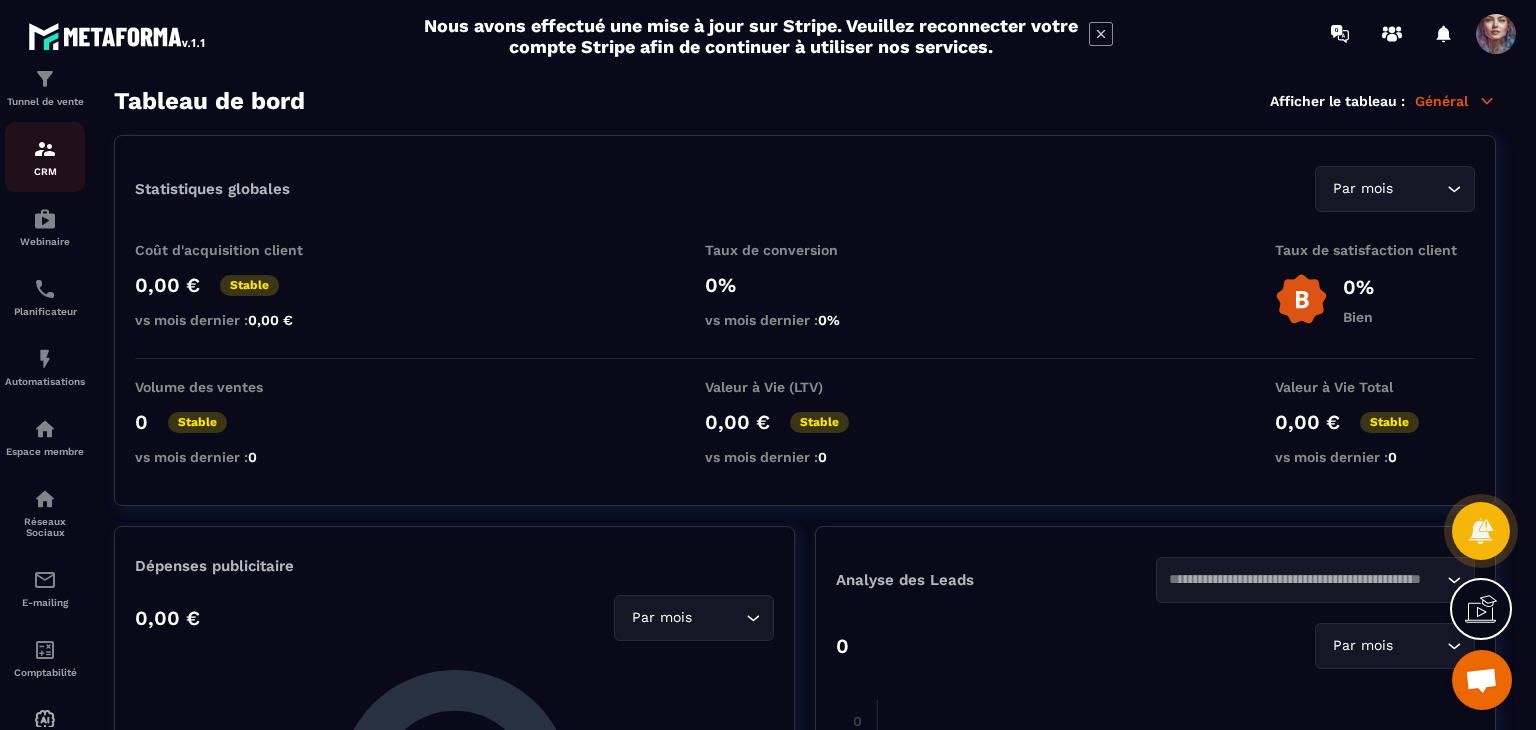 click on "CRM" at bounding box center (45, 171) 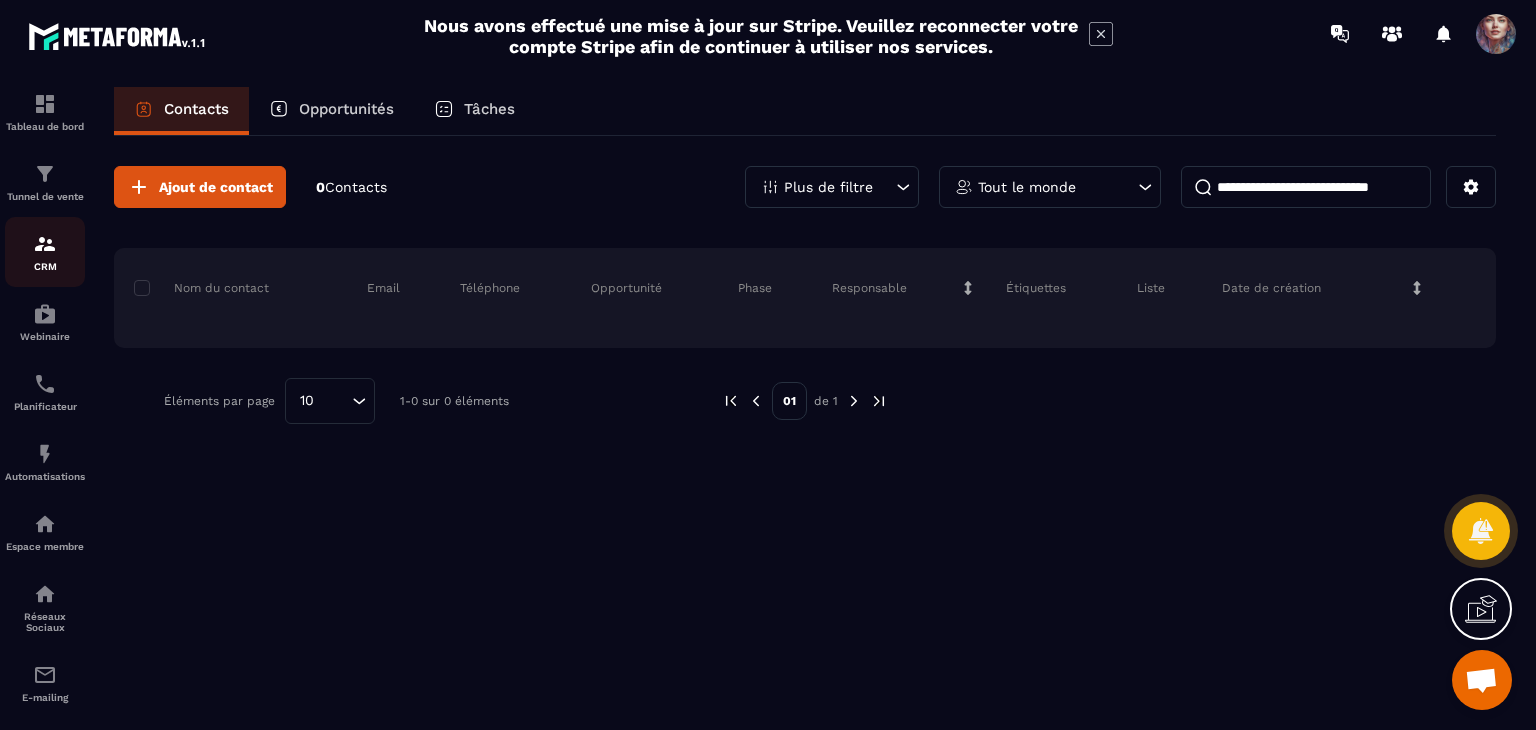 scroll, scrollTop: 0, scrollLeft: 0, axis: both 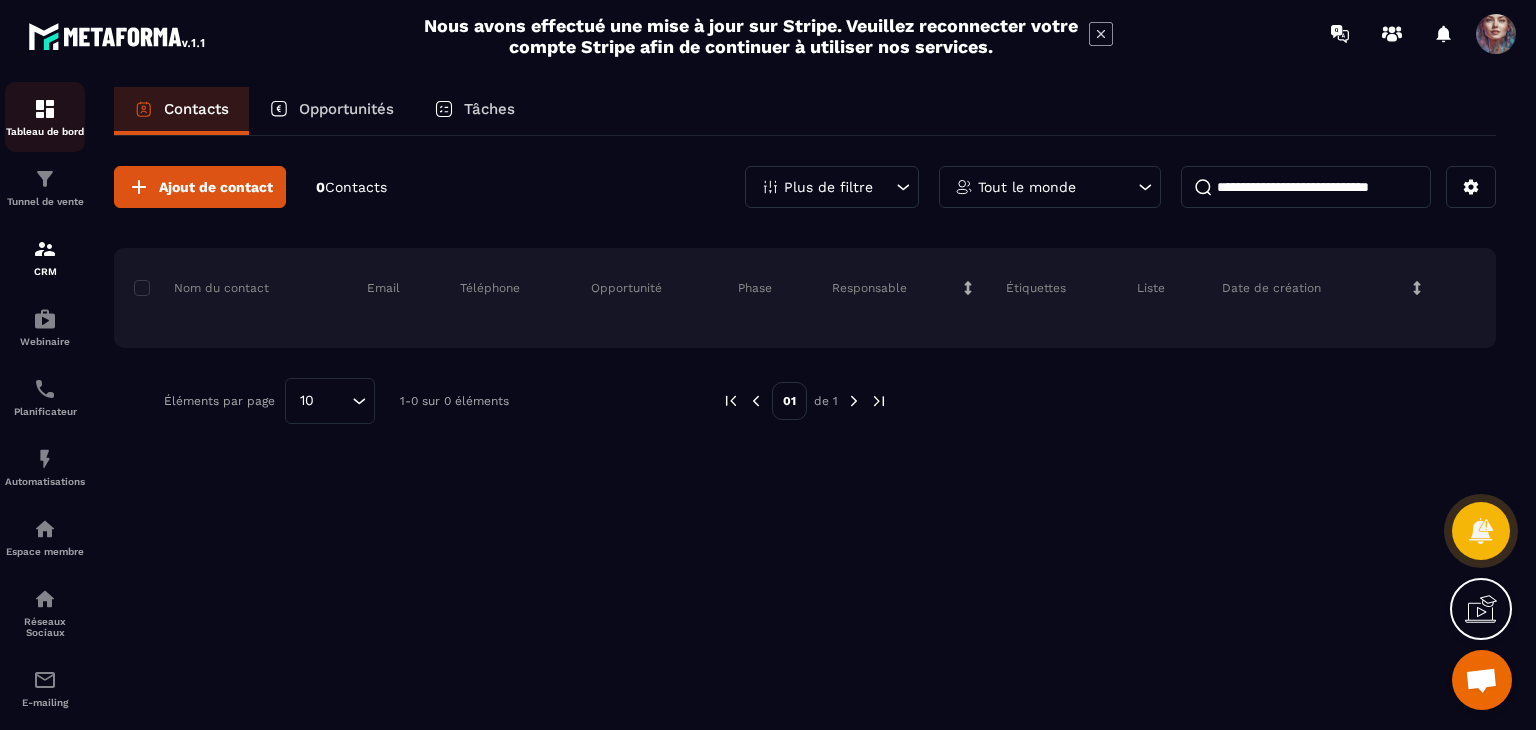 click at bounding box center [45, 109] 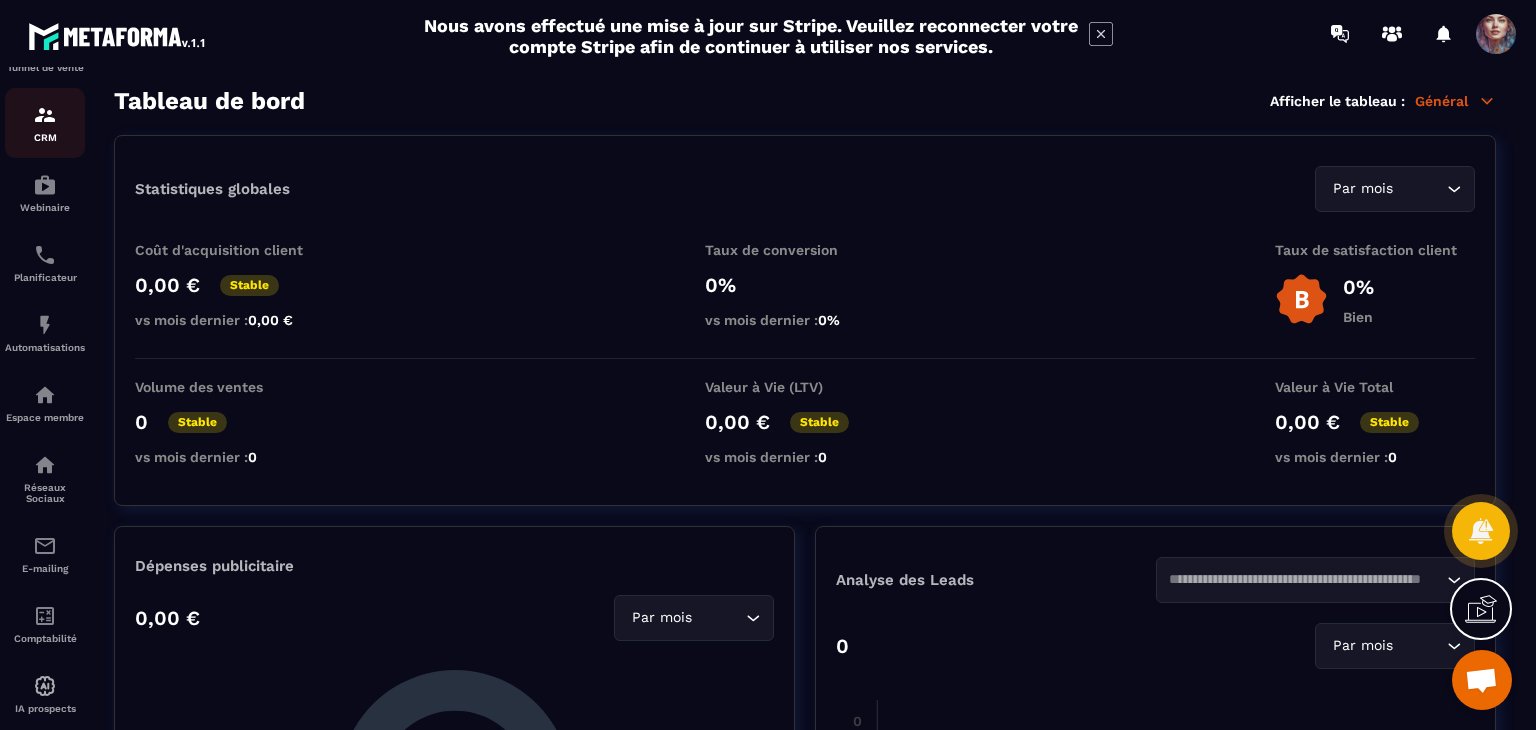 scroll, scrollTop: 178, scrollLeft: 0, axis: vertical 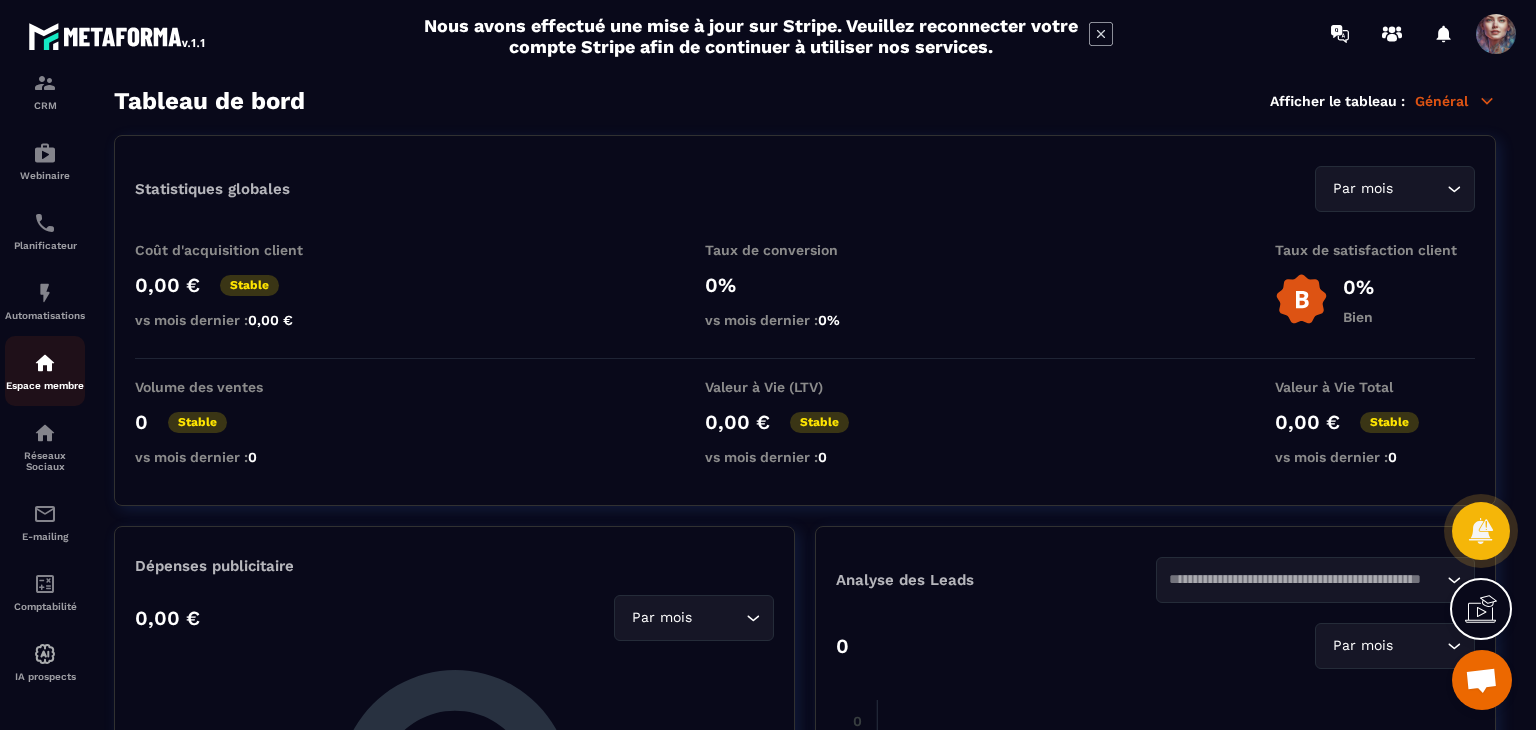 click on "Espace membre" at bounding box center (45, 385) 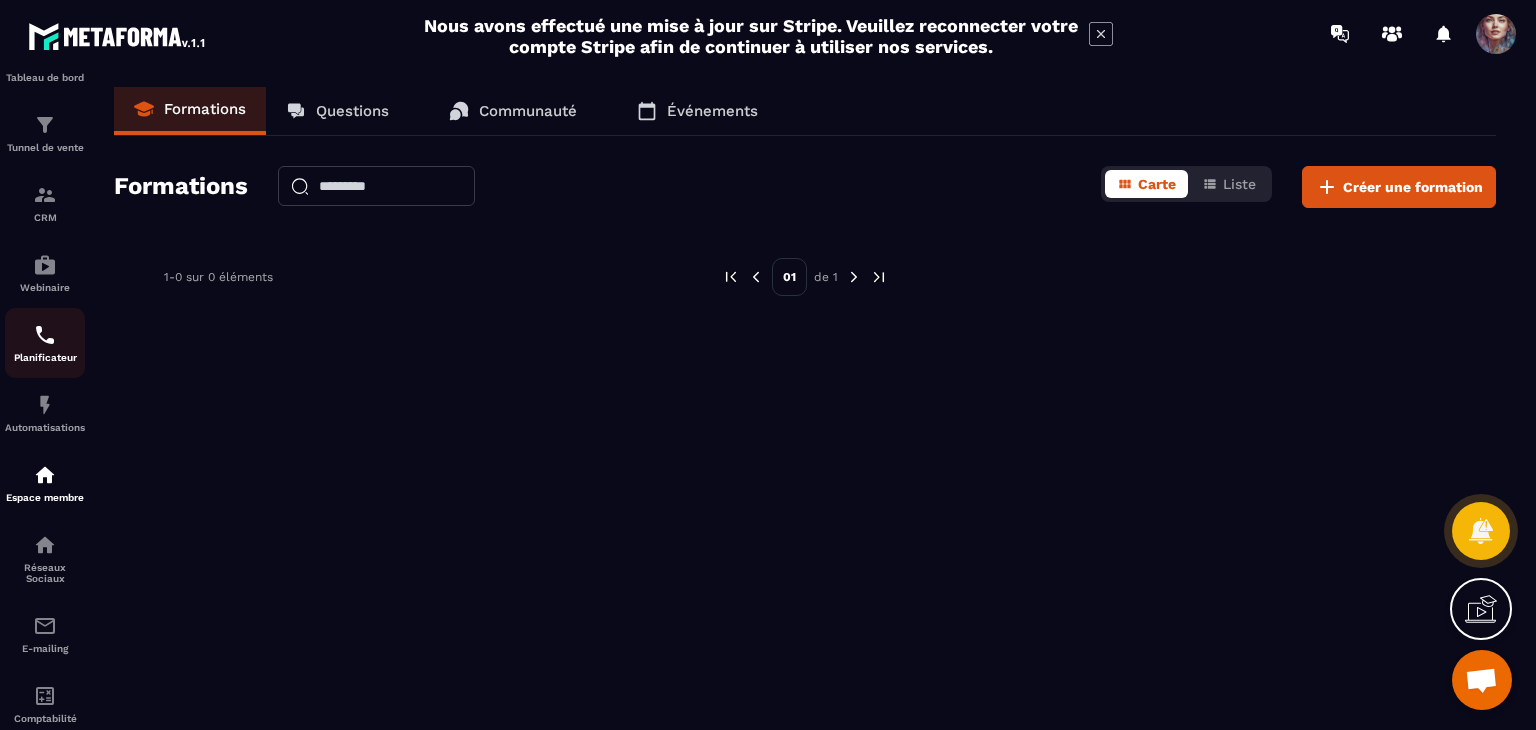 scroll, scrollTop: 178, scrollLeft: 0, axis: vertical 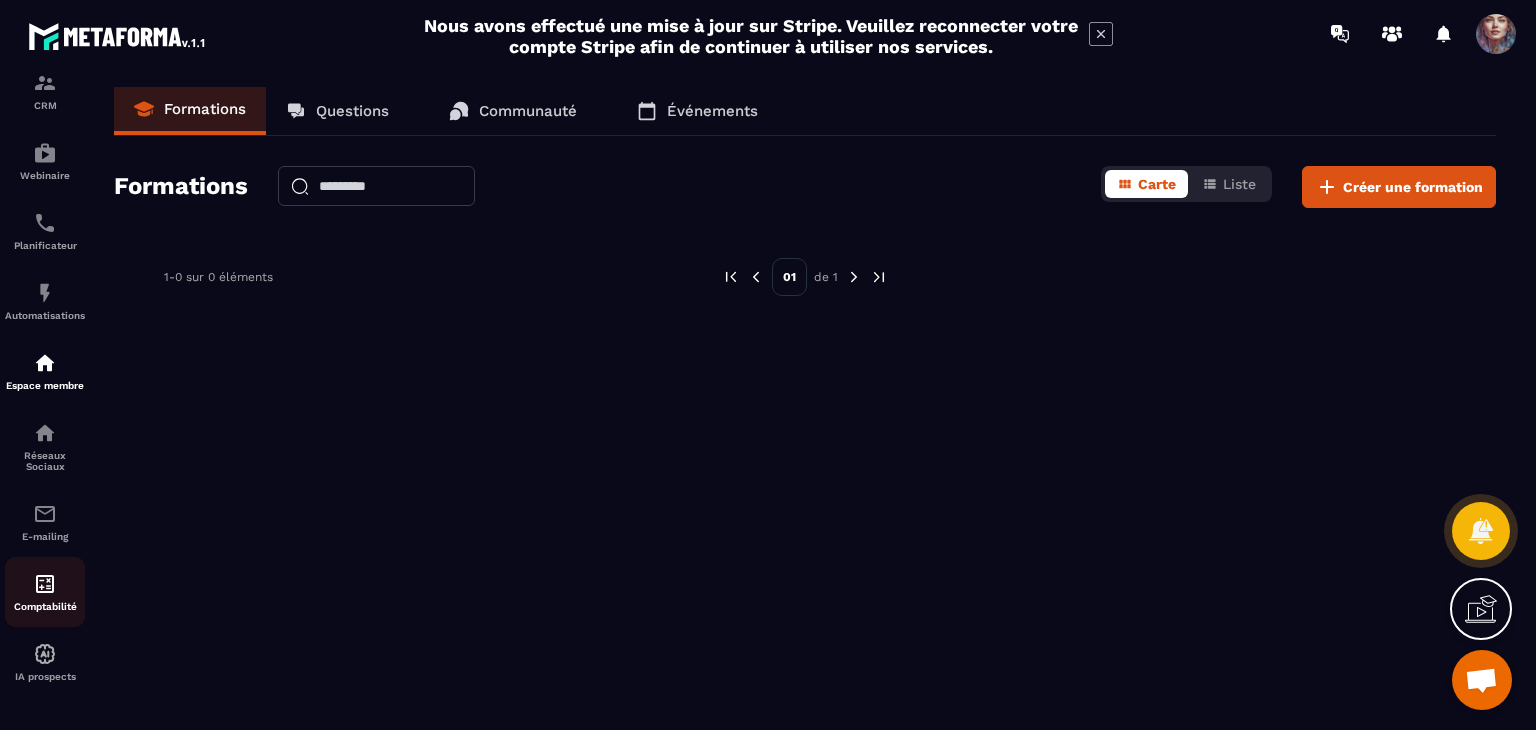 click on "Comptabilité" at bounding box center [45, 592] 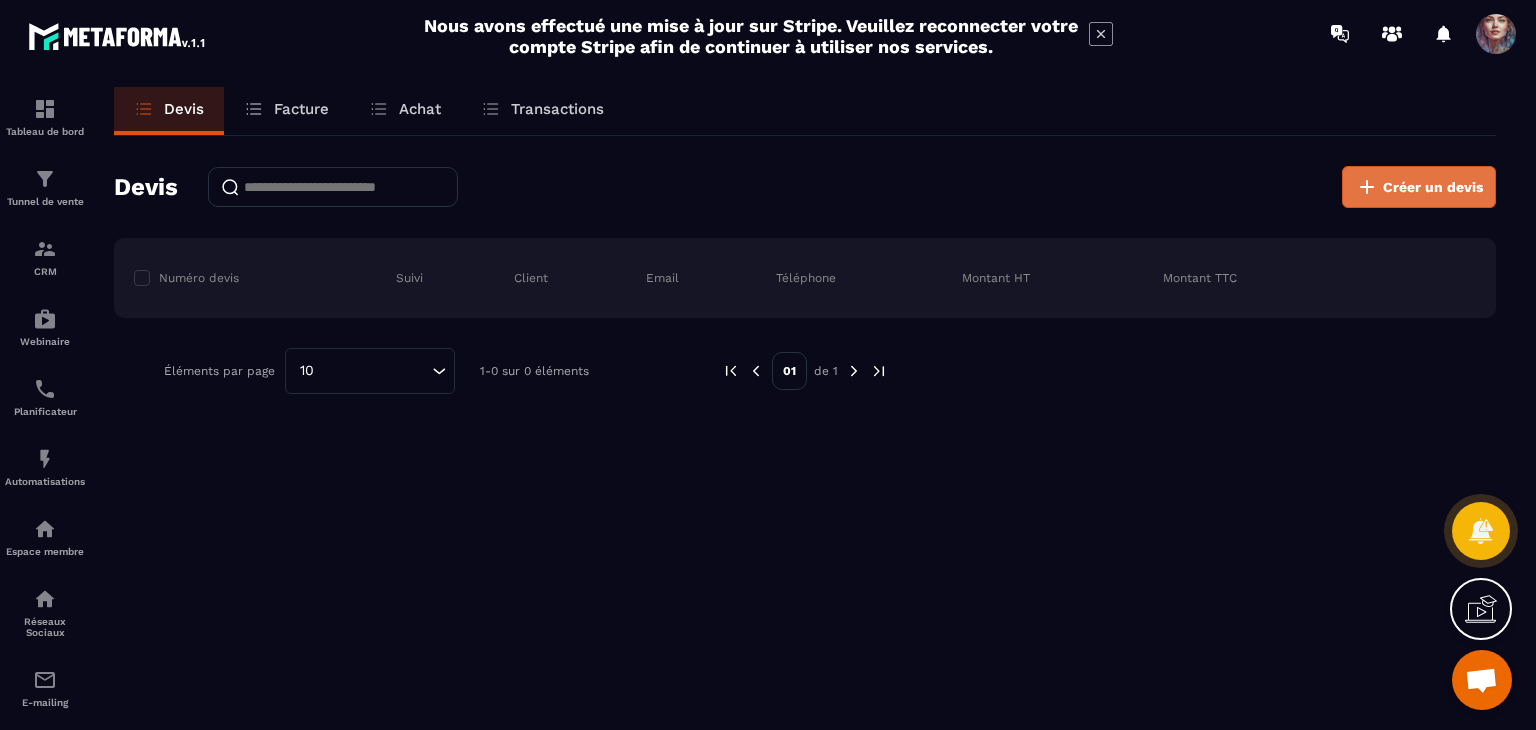 click on "Créer un devis" at bounding box center (1433, 187) 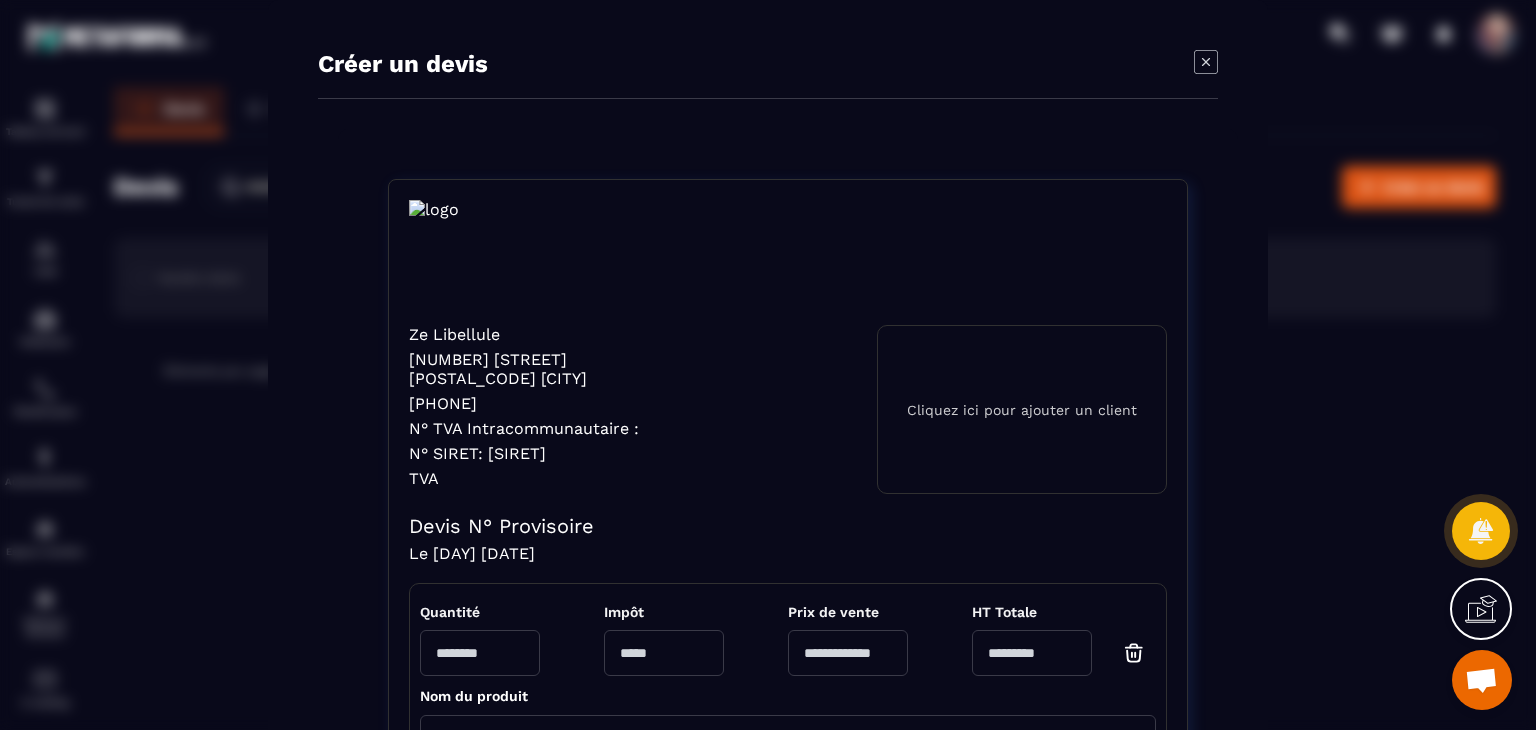 click on "Créer un devis Ze Libellule [NUMBER] [STREET] [POSTAL_CODE] [CITY] [PHONE] N° TVA Intracommunautaire : N° SIRET: [SIRET] TVA Cliquez ici pour ajouter un client Devis N° Provisoire Le [DAY] [DATE] Quantité Impôt Prix de vente HT Totale * Nom du produit Sélectionner des produits Ajouter un produit HT Totale 0 € TVA 0 € TTC Totale 0 € Finaliser le devis Finaliser et envoyer par email Sauvegarder le brouillon" 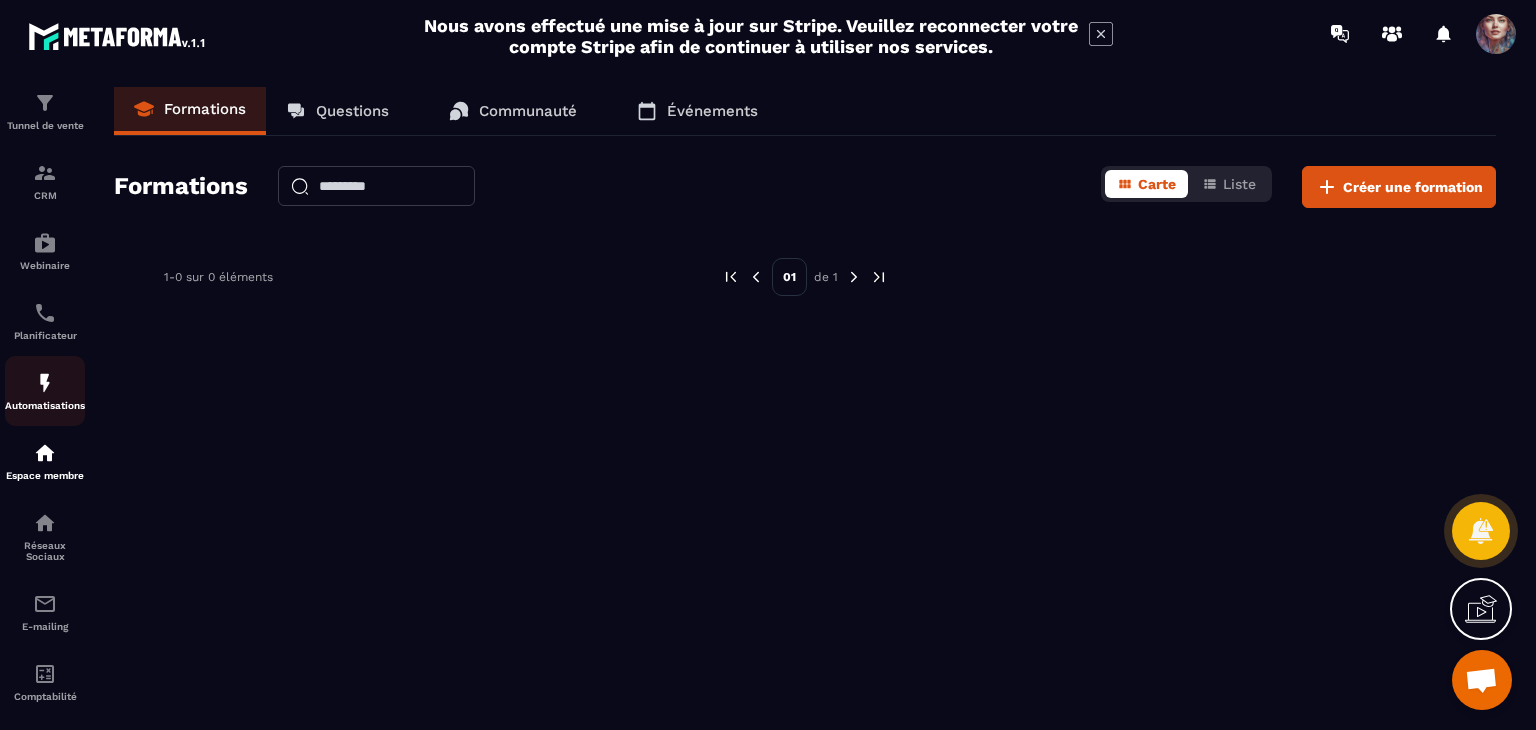 scroll, scrollTop: 178, scrollLeft: 0, axis: vertical 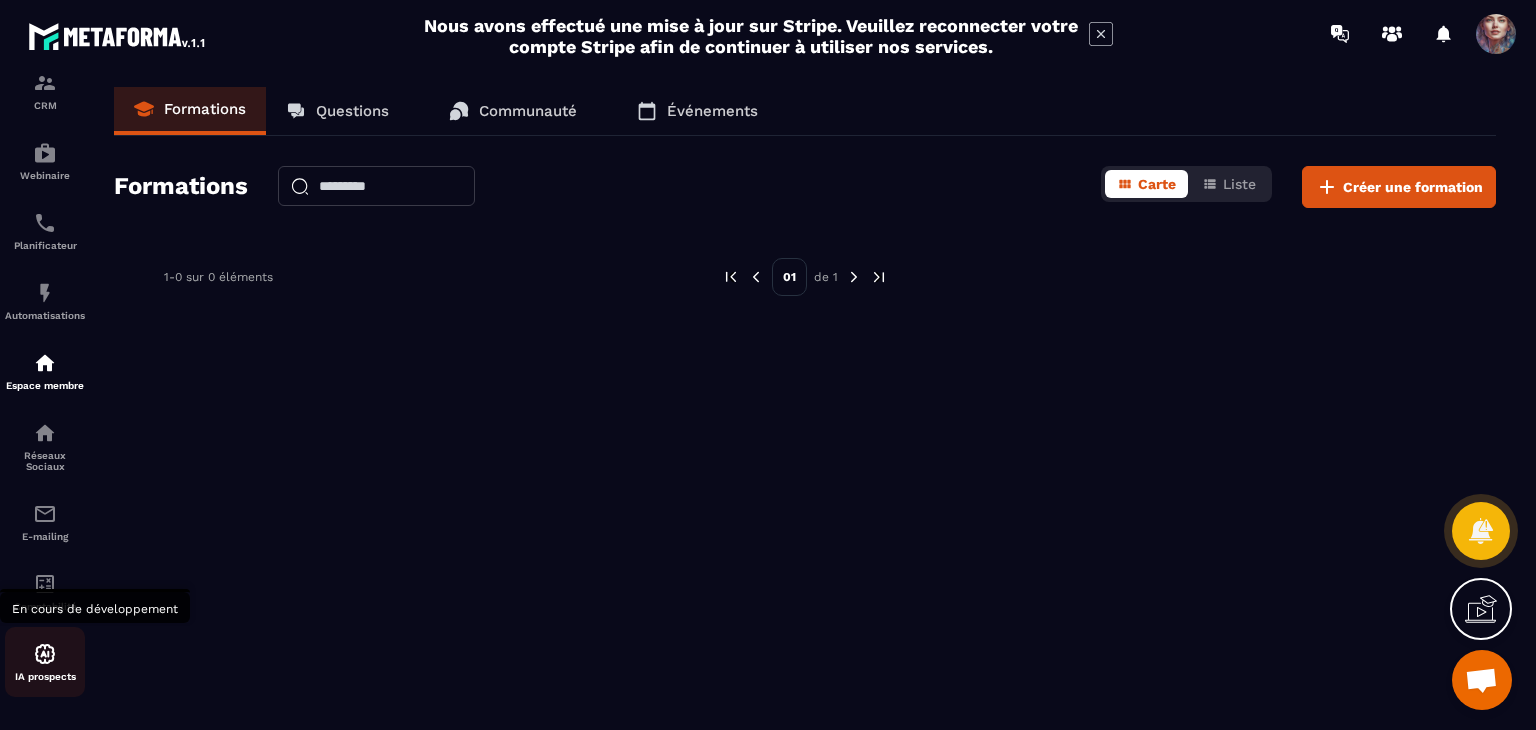 click at bounding box center (45, 654) 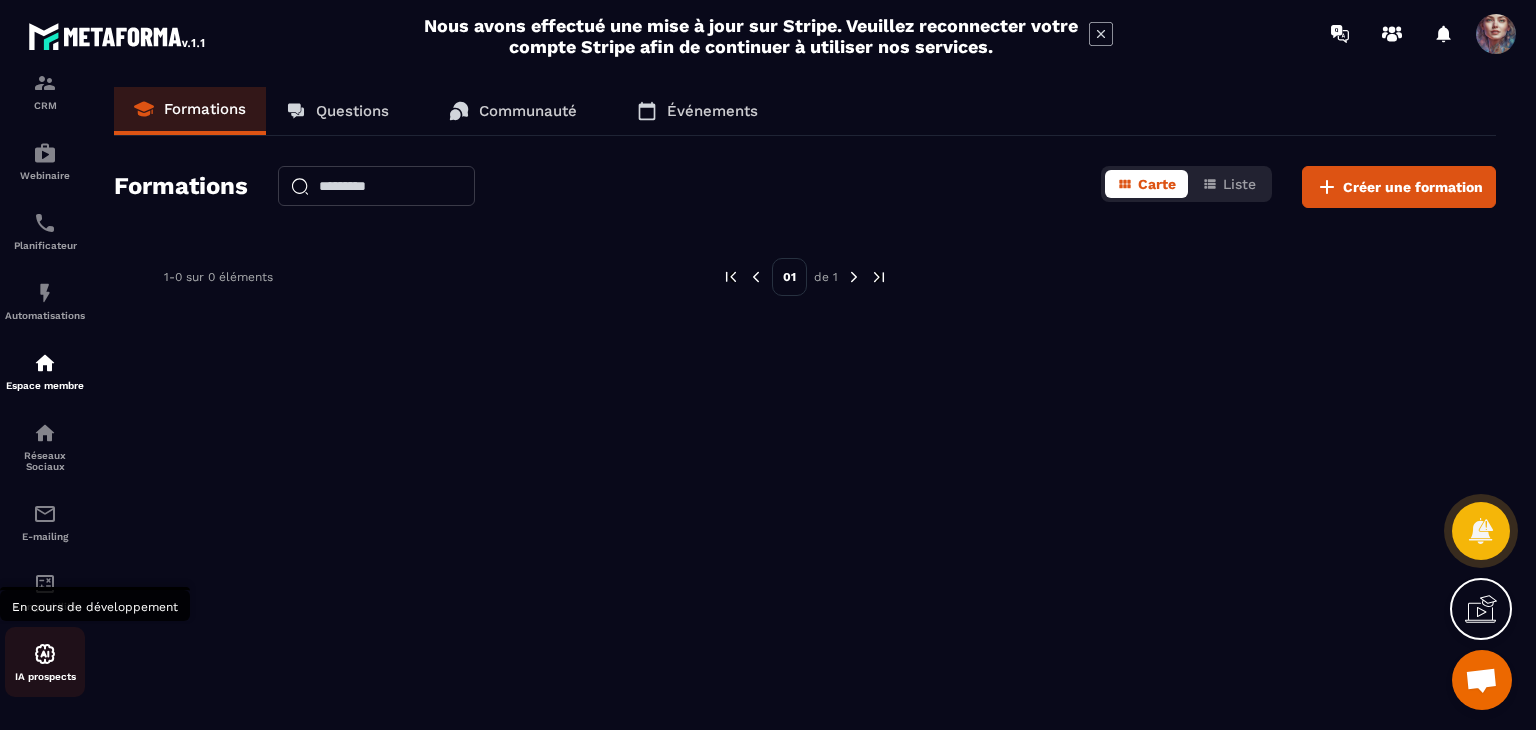 click at bounding box center (45, 654) 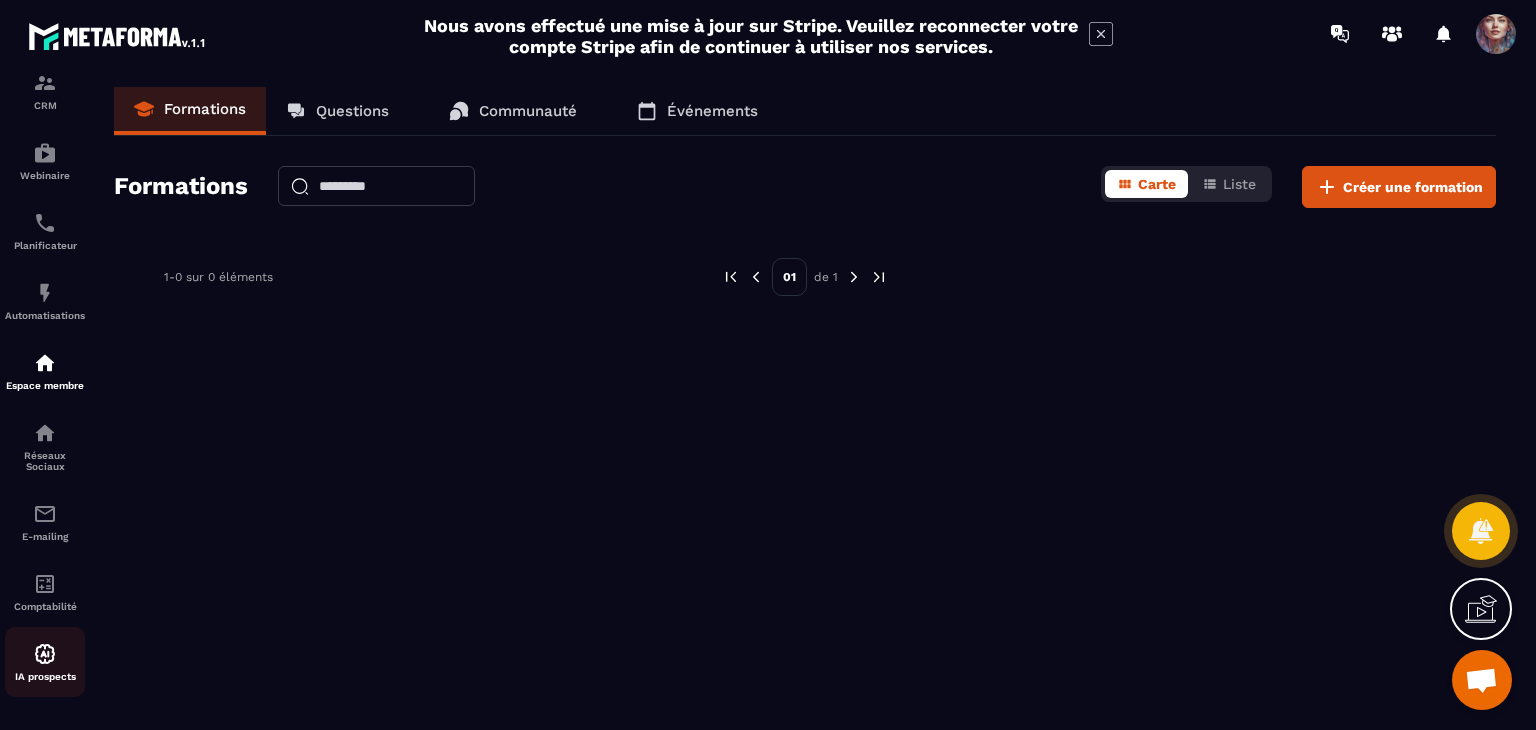click at bounding box center [45, 654] 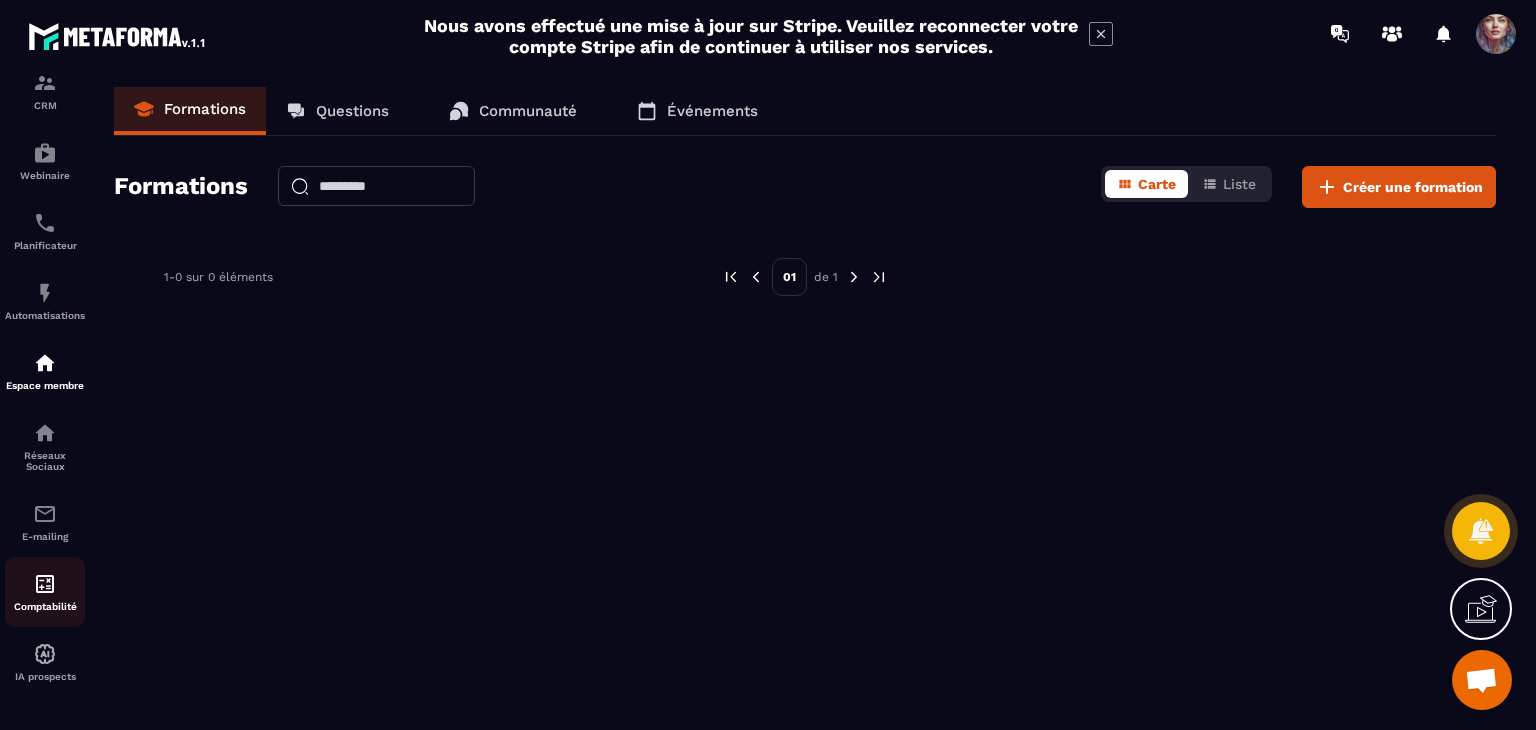click at bounding box center (45, 584) 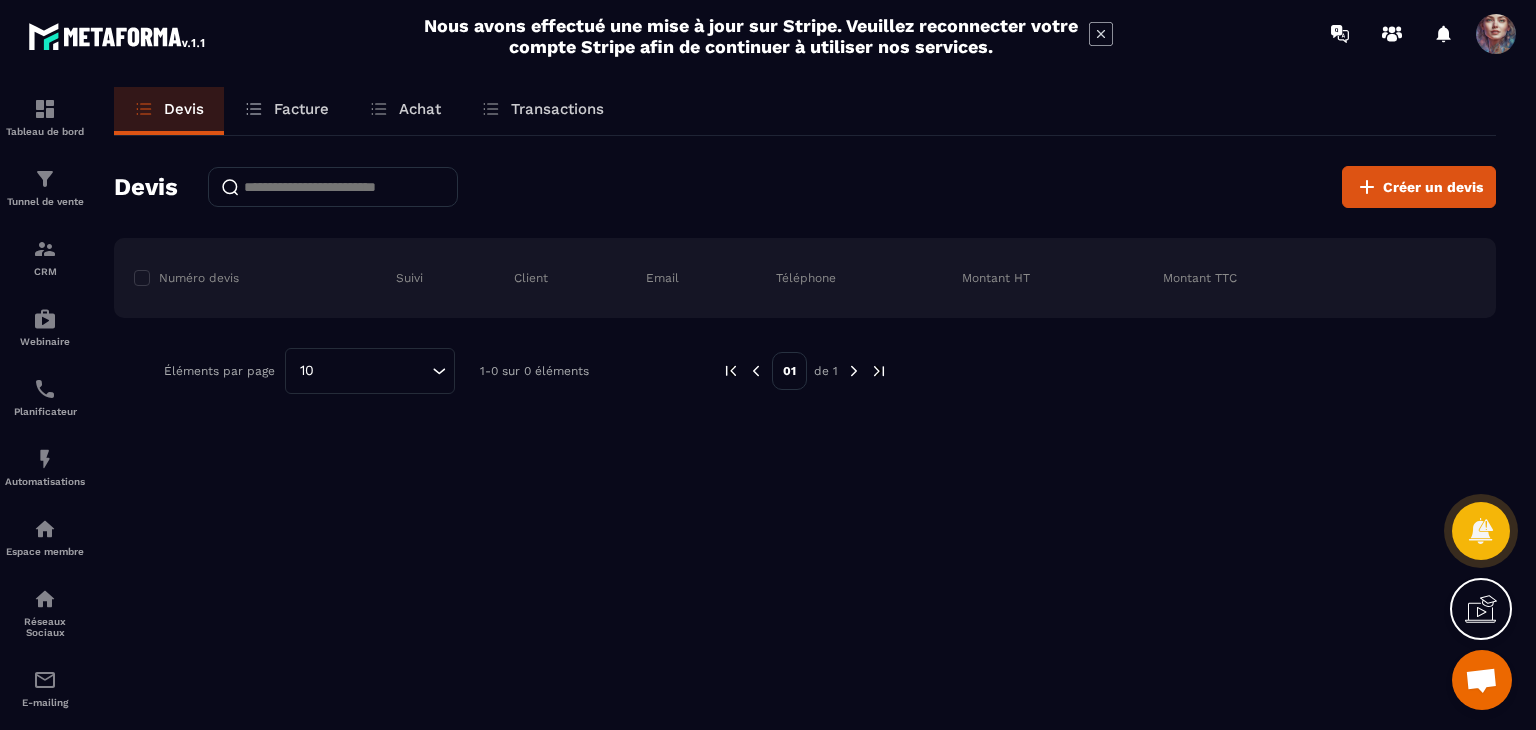 click 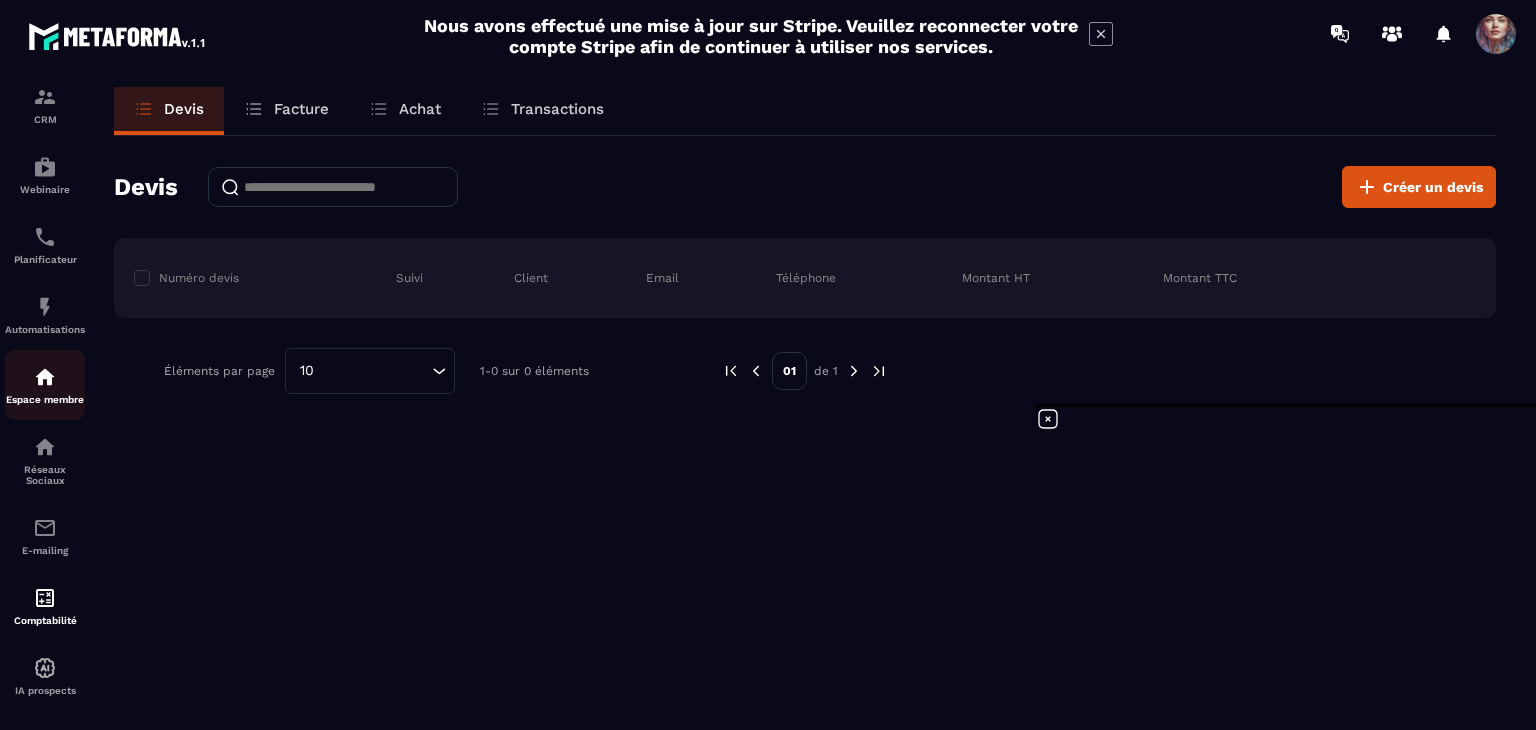 scroll, scrollTop: 178, scrollLeft: 0, axis: vertical 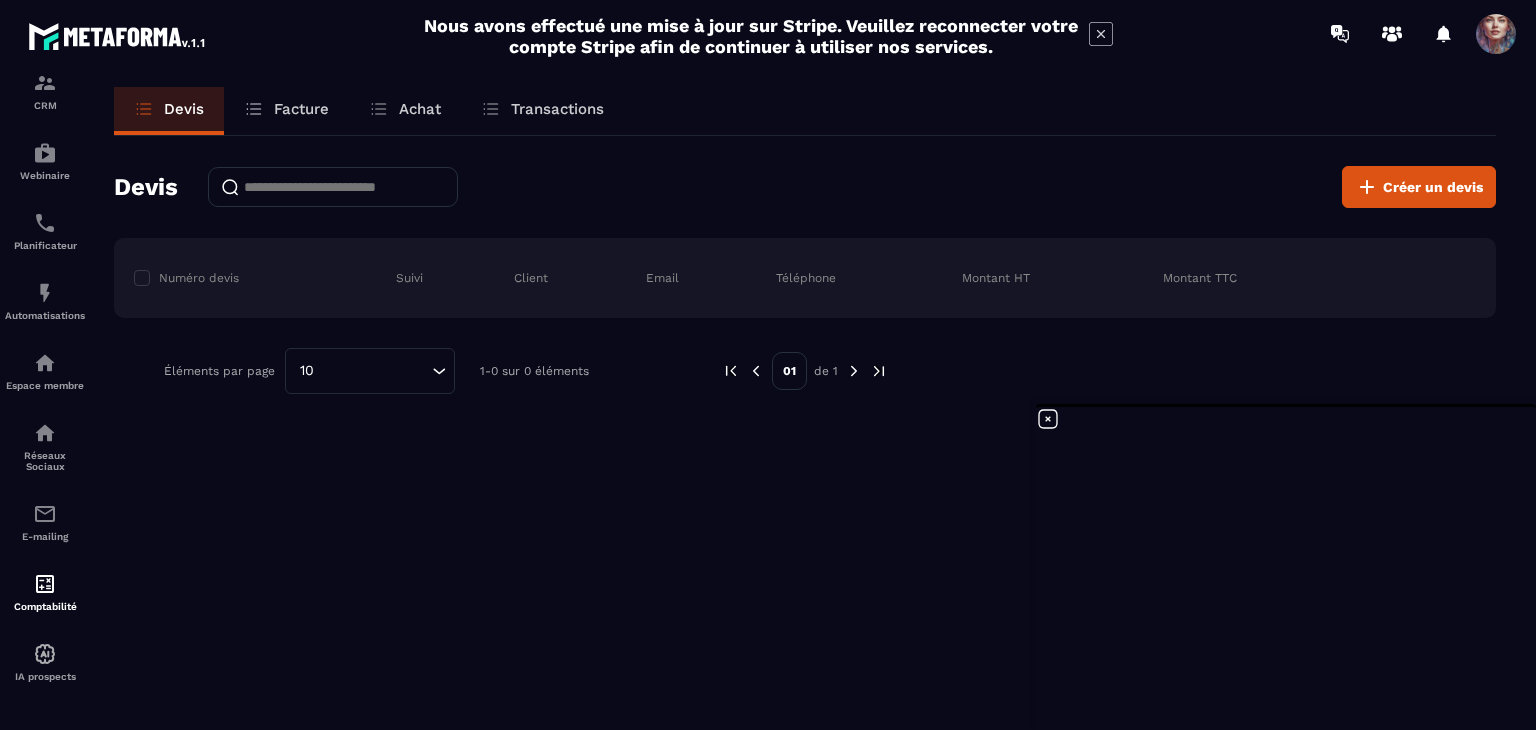 click on "Facture" at bounding box center [301, 109] 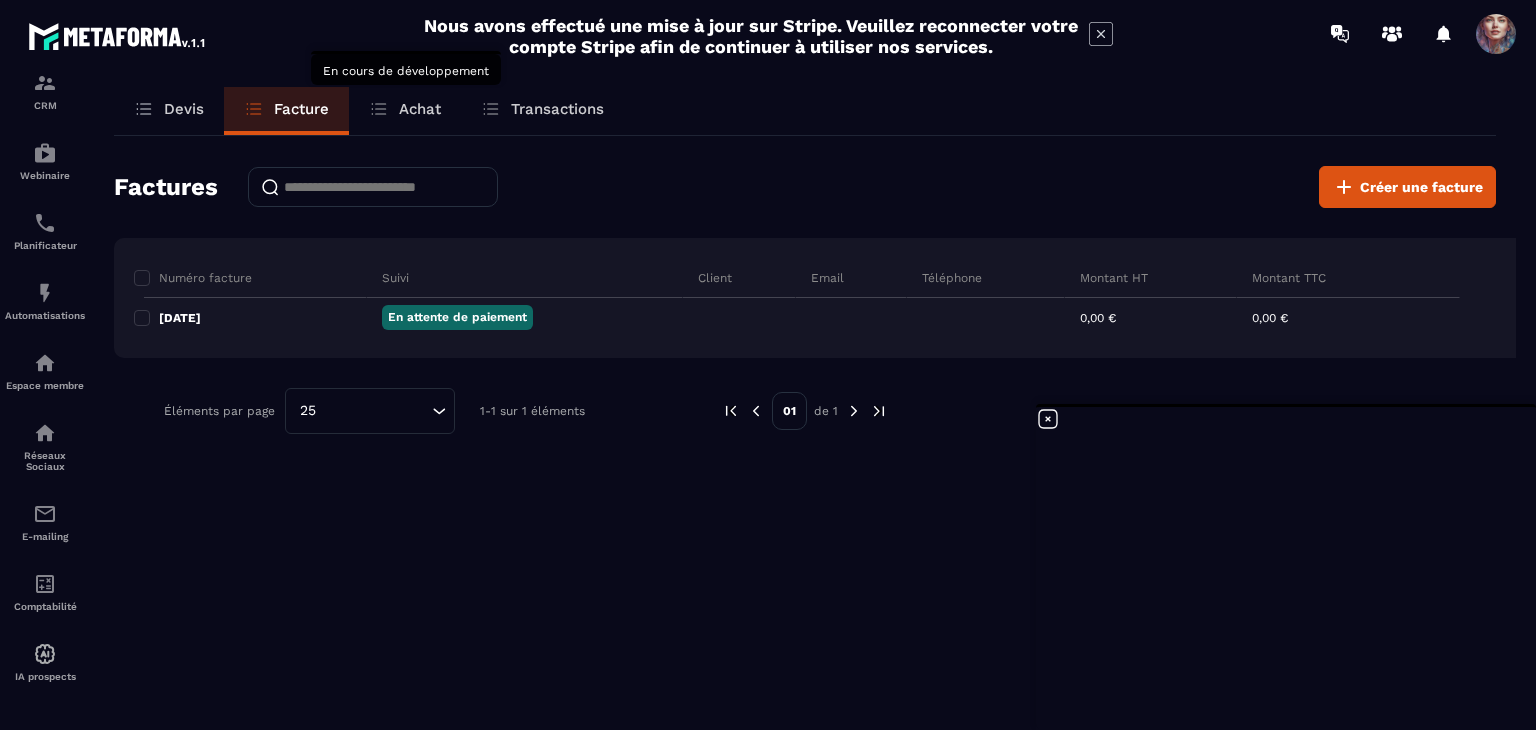 click on "Achat" at bounding box center [420, 109] 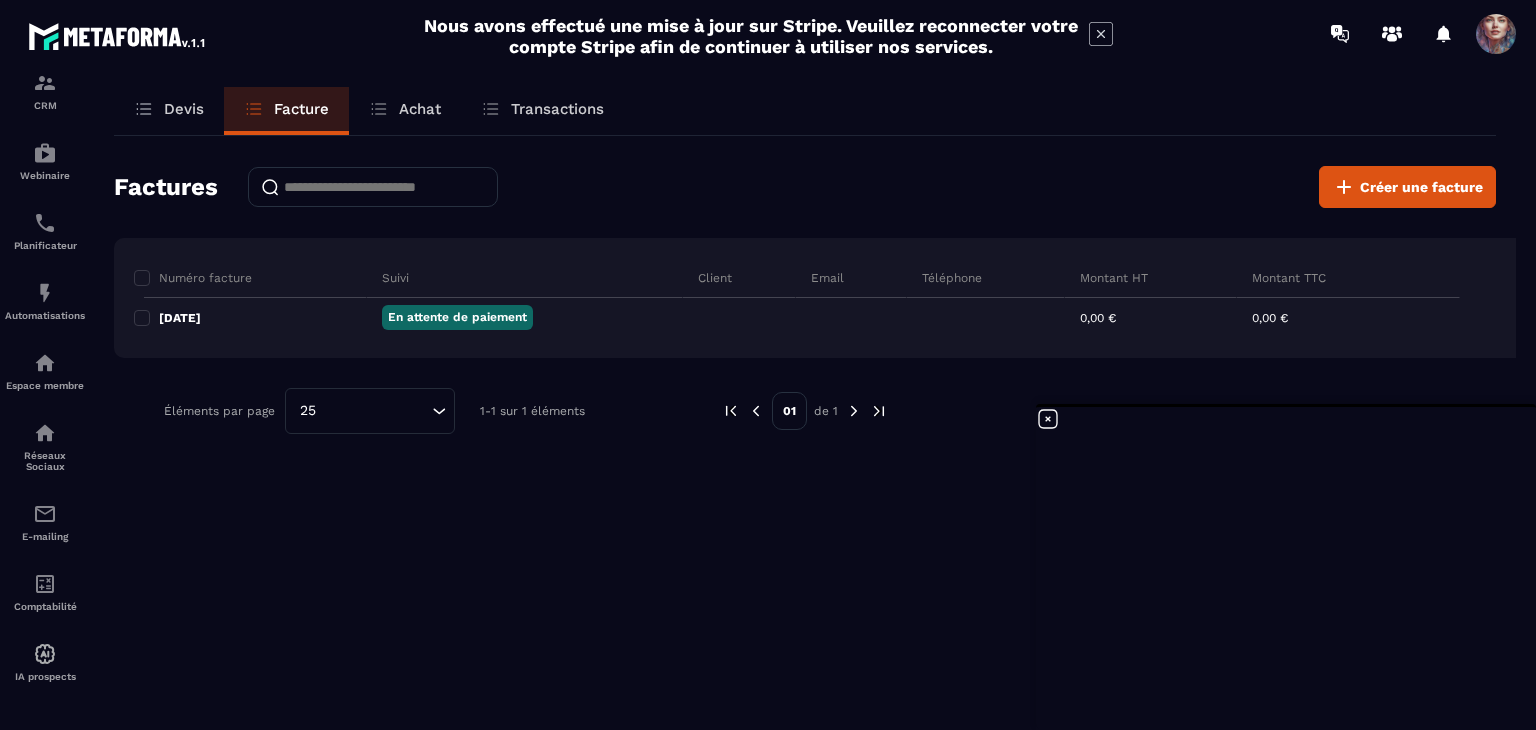 click on "Achat" at bounding box center [420, 109] 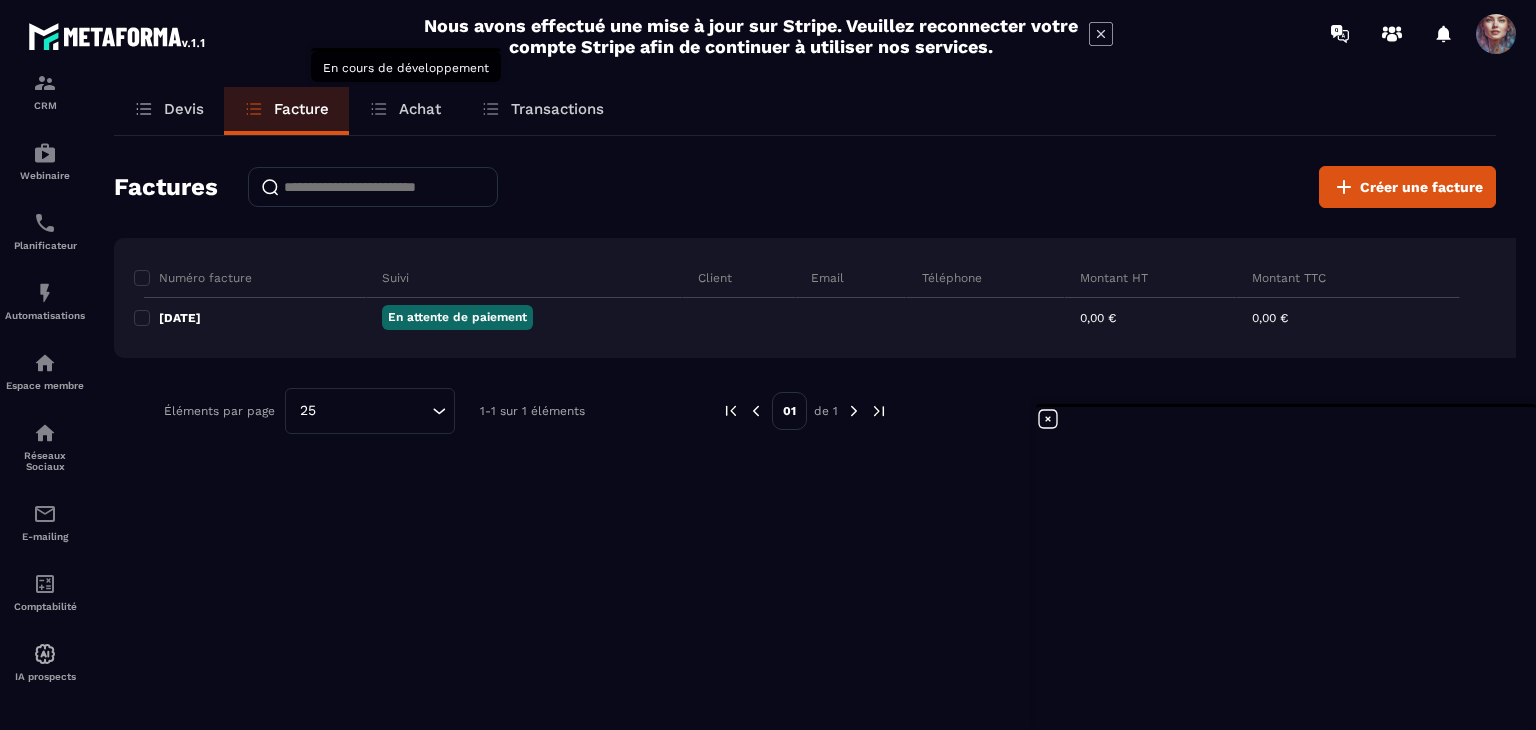 click on "Achat" at bounding box center (405, 111) 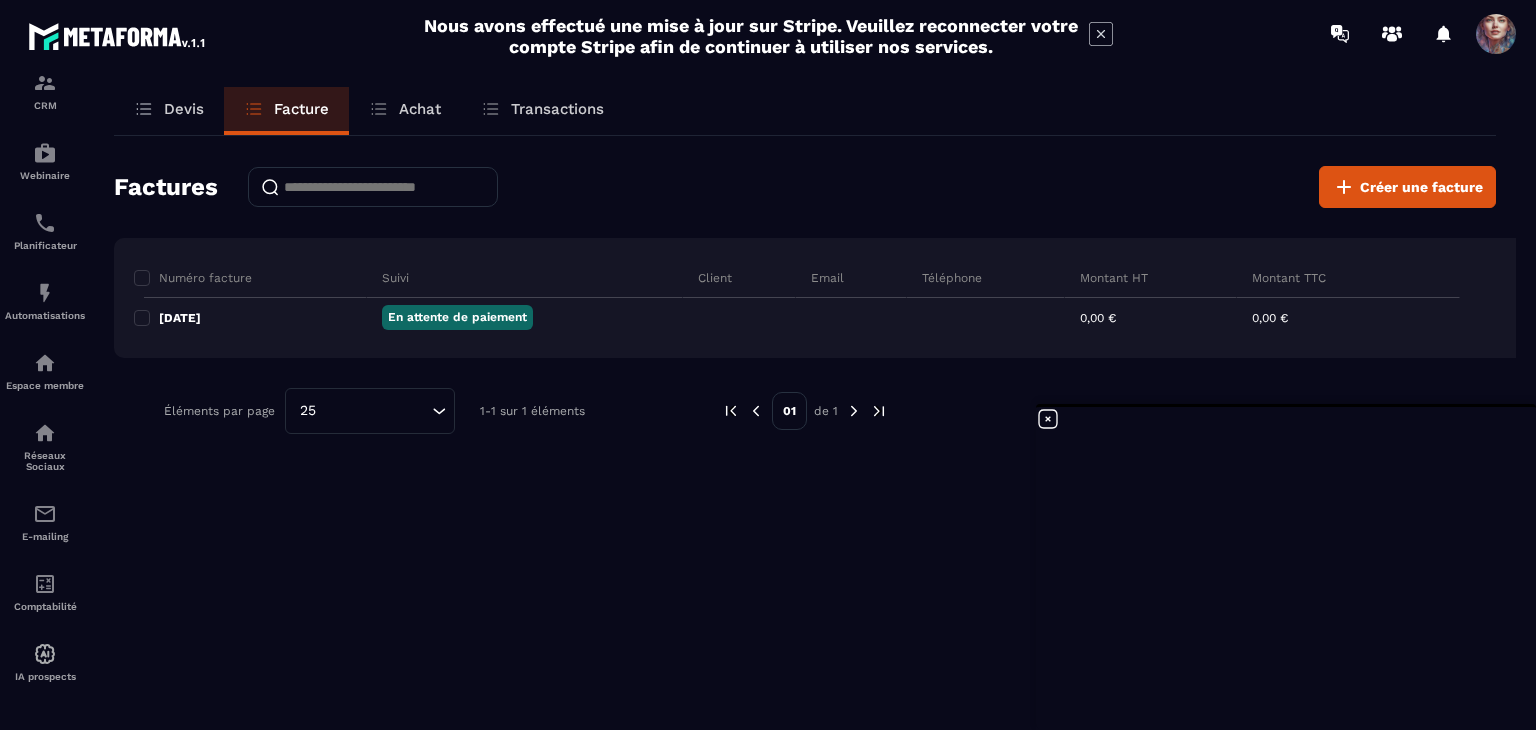 click on "Achat" at bounding box center [405, 111] 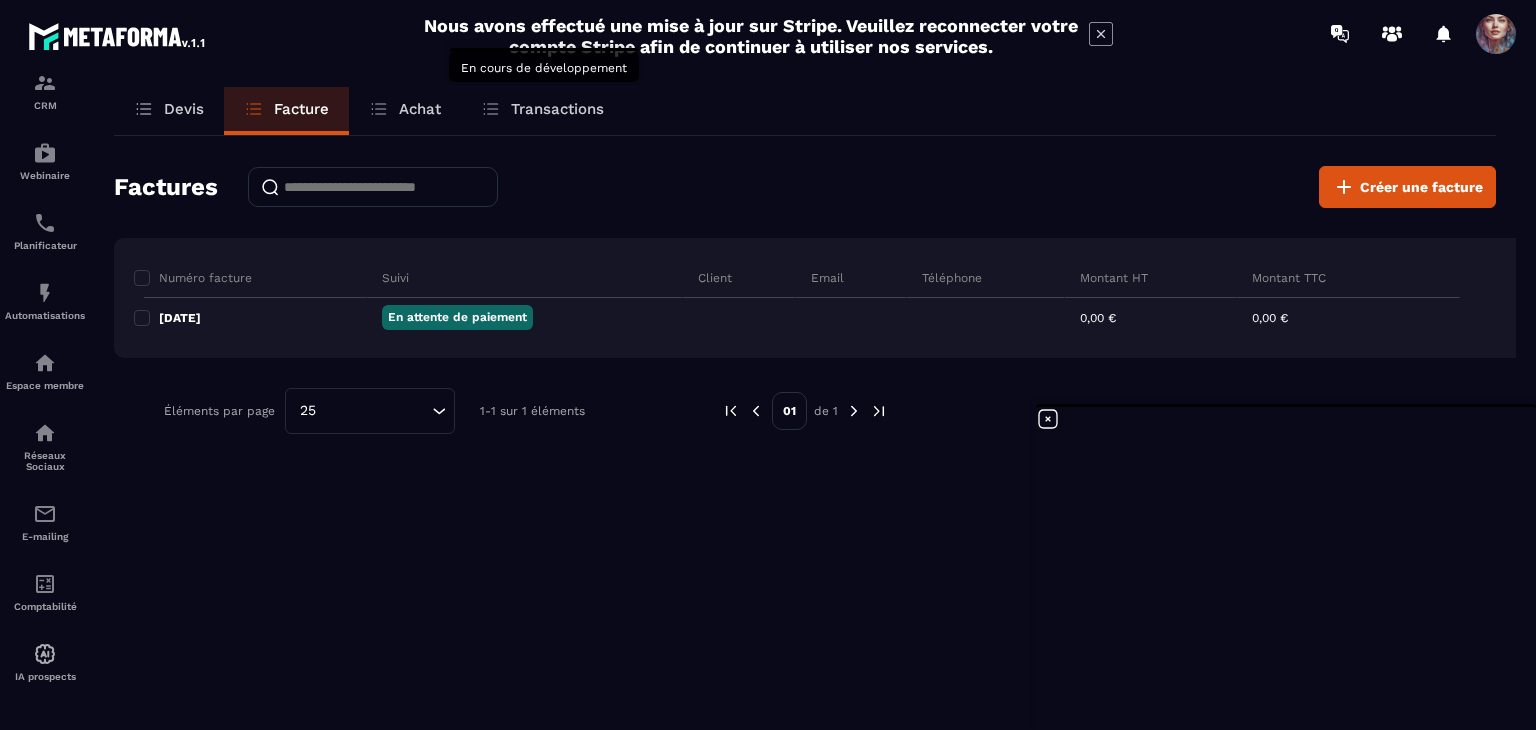 click on "Transactions" at bounding box center (557, 109) 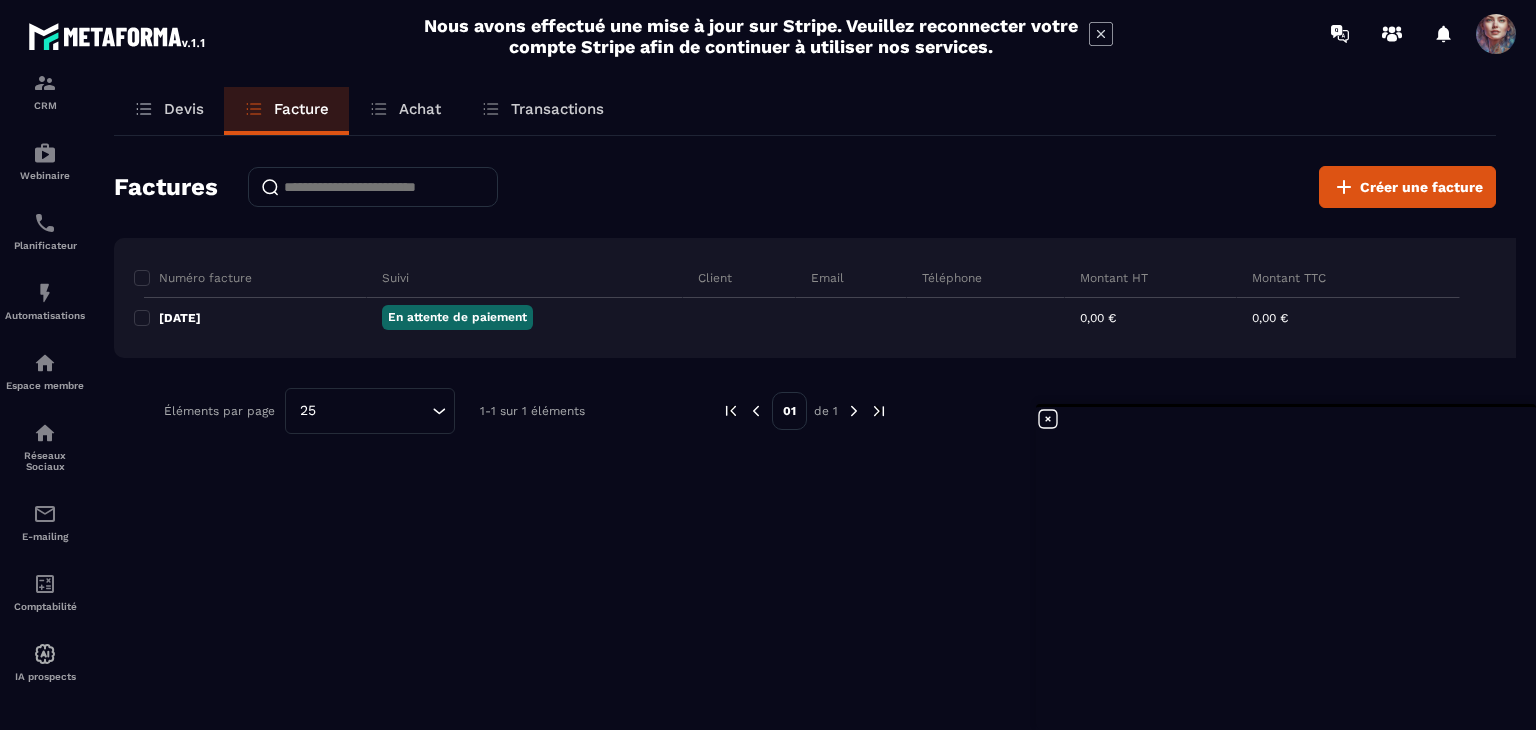 click on "Transactions" at bounding box center [557, 109] 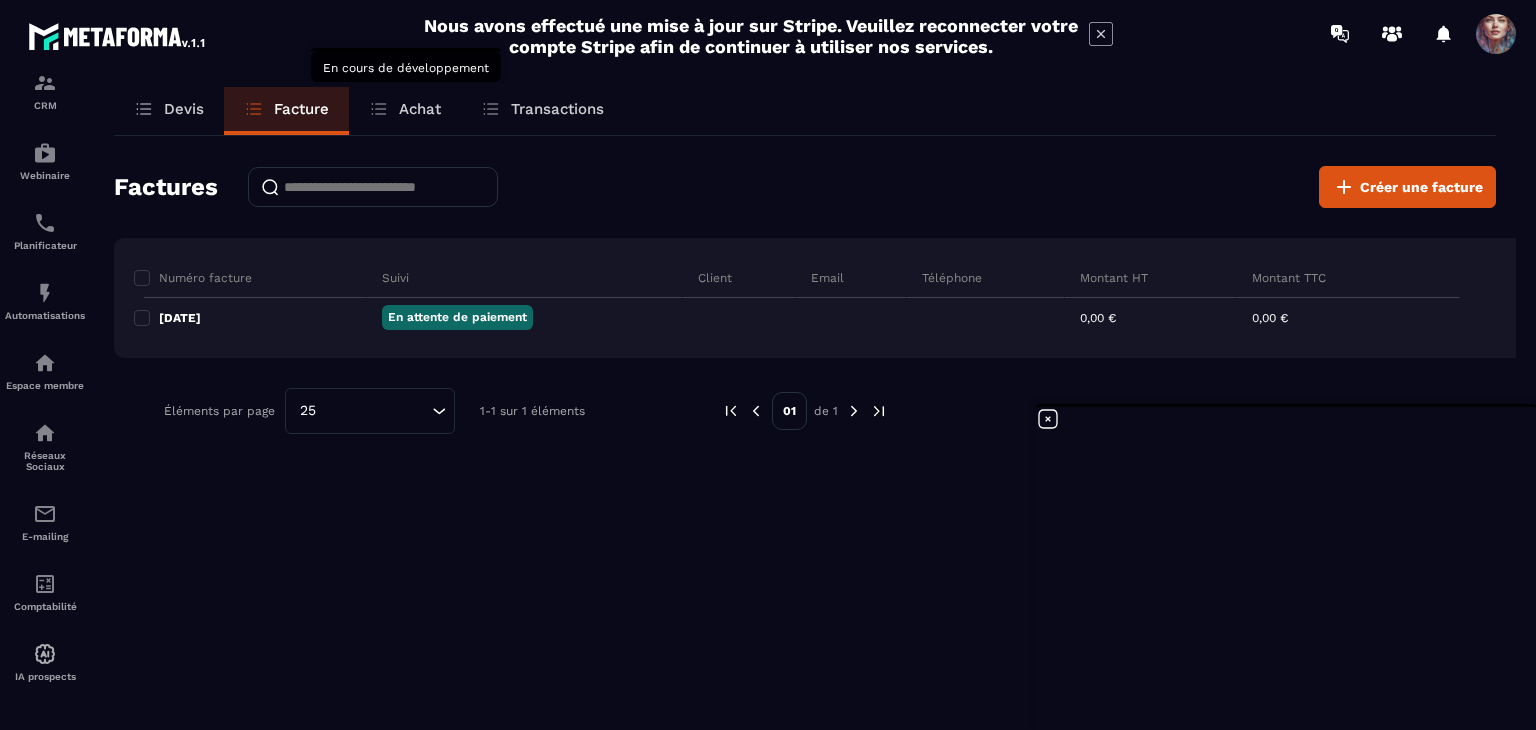 click on "Achat" at bounding box center [420, 109] 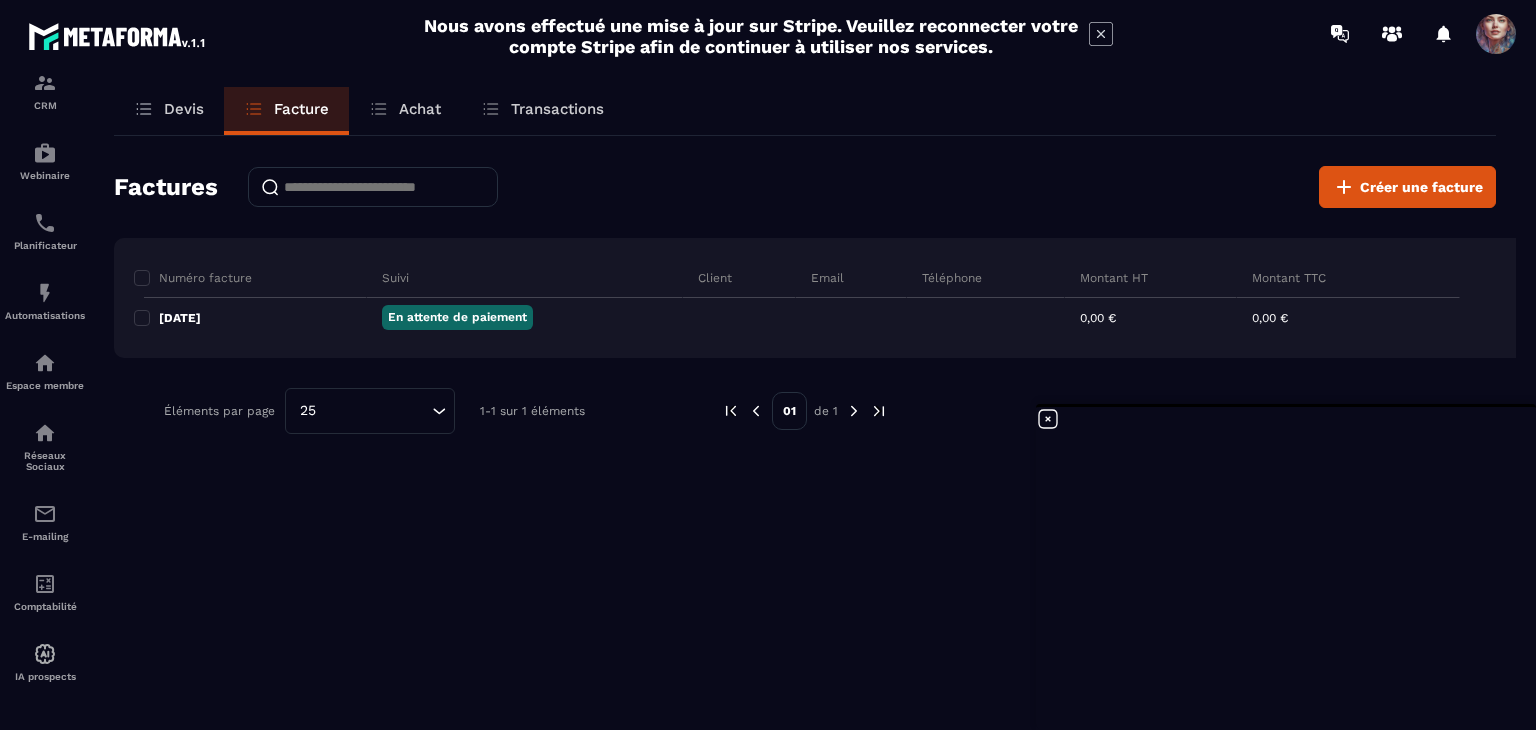 click on "Devis" at bounding box center [184, 109] 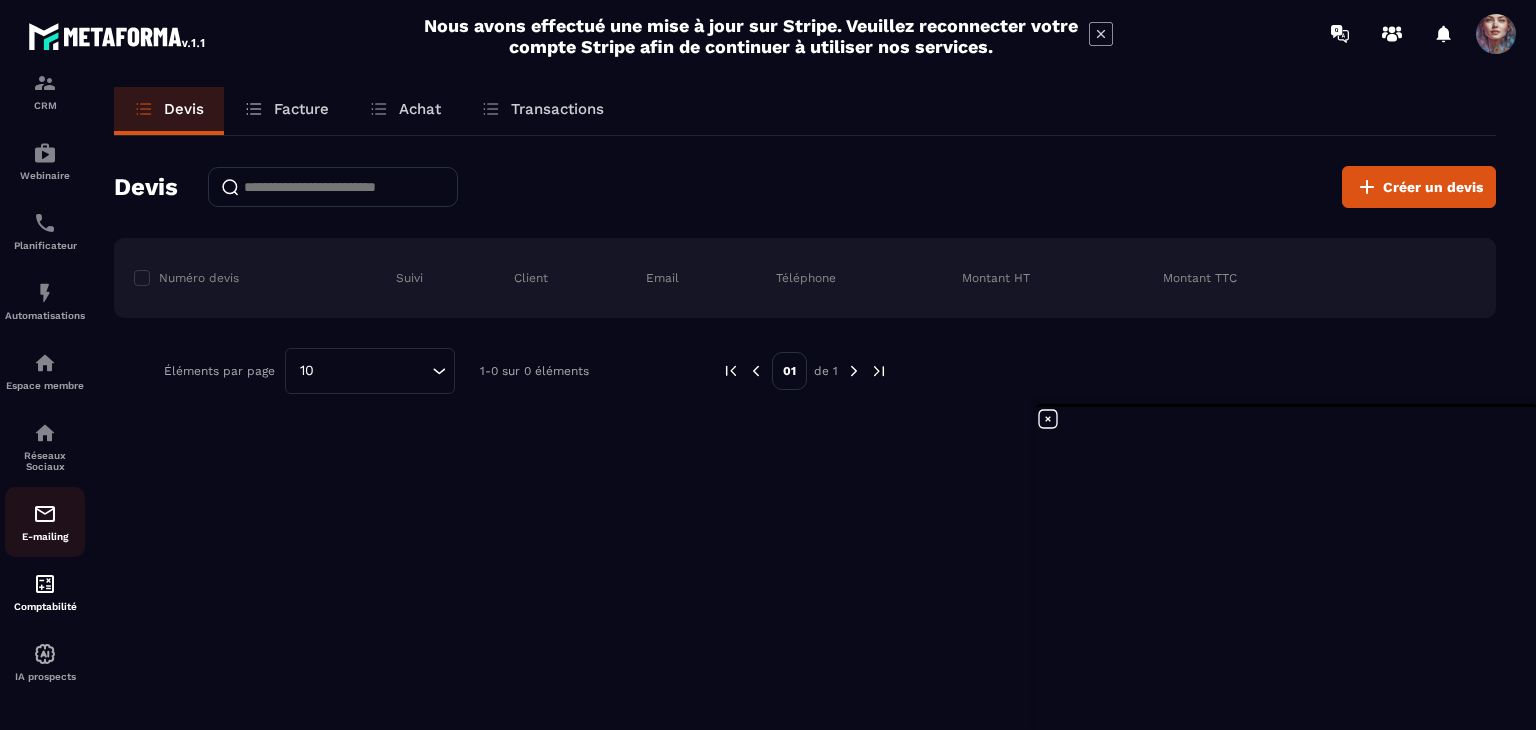 click at bounding box center [45, 514] 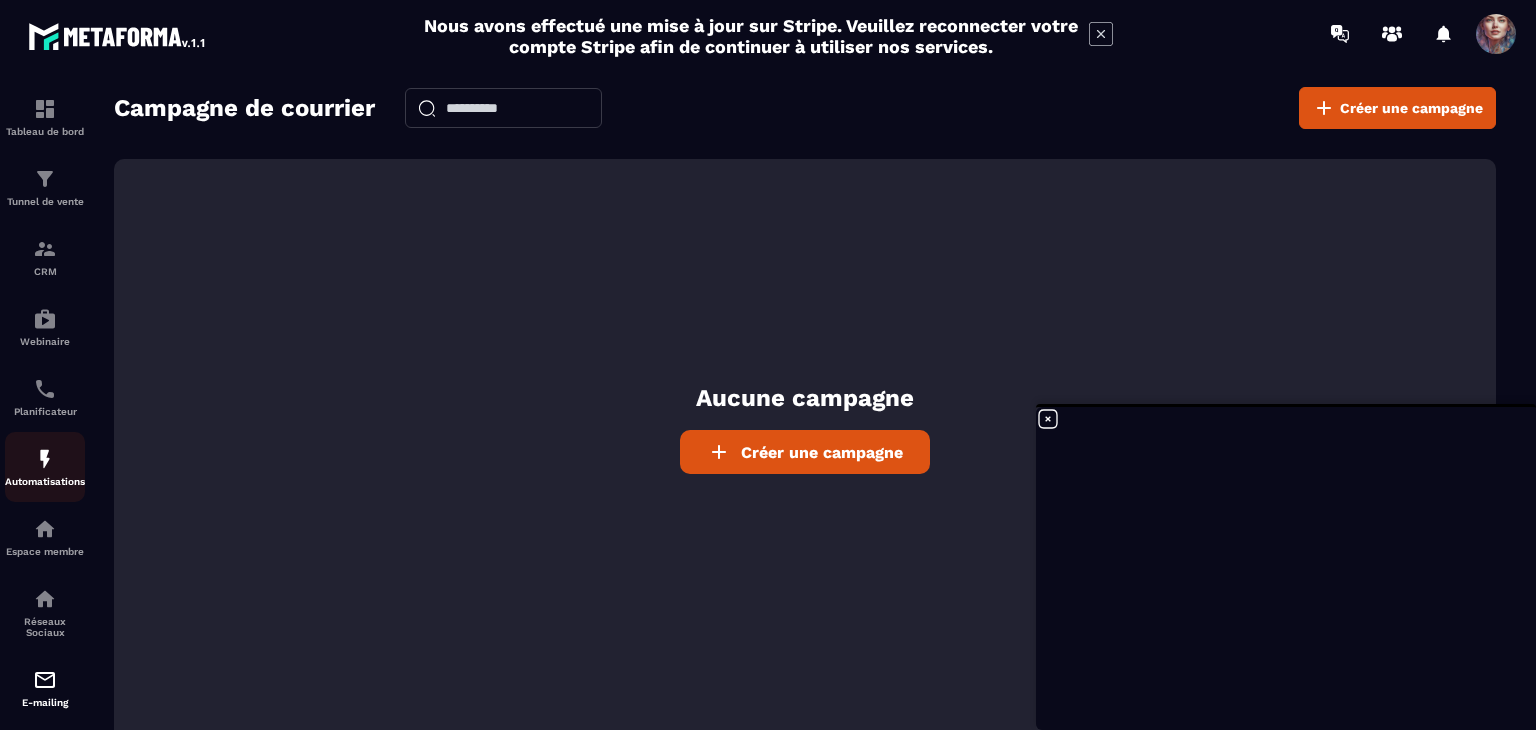 click at bounding box center (45, 459) 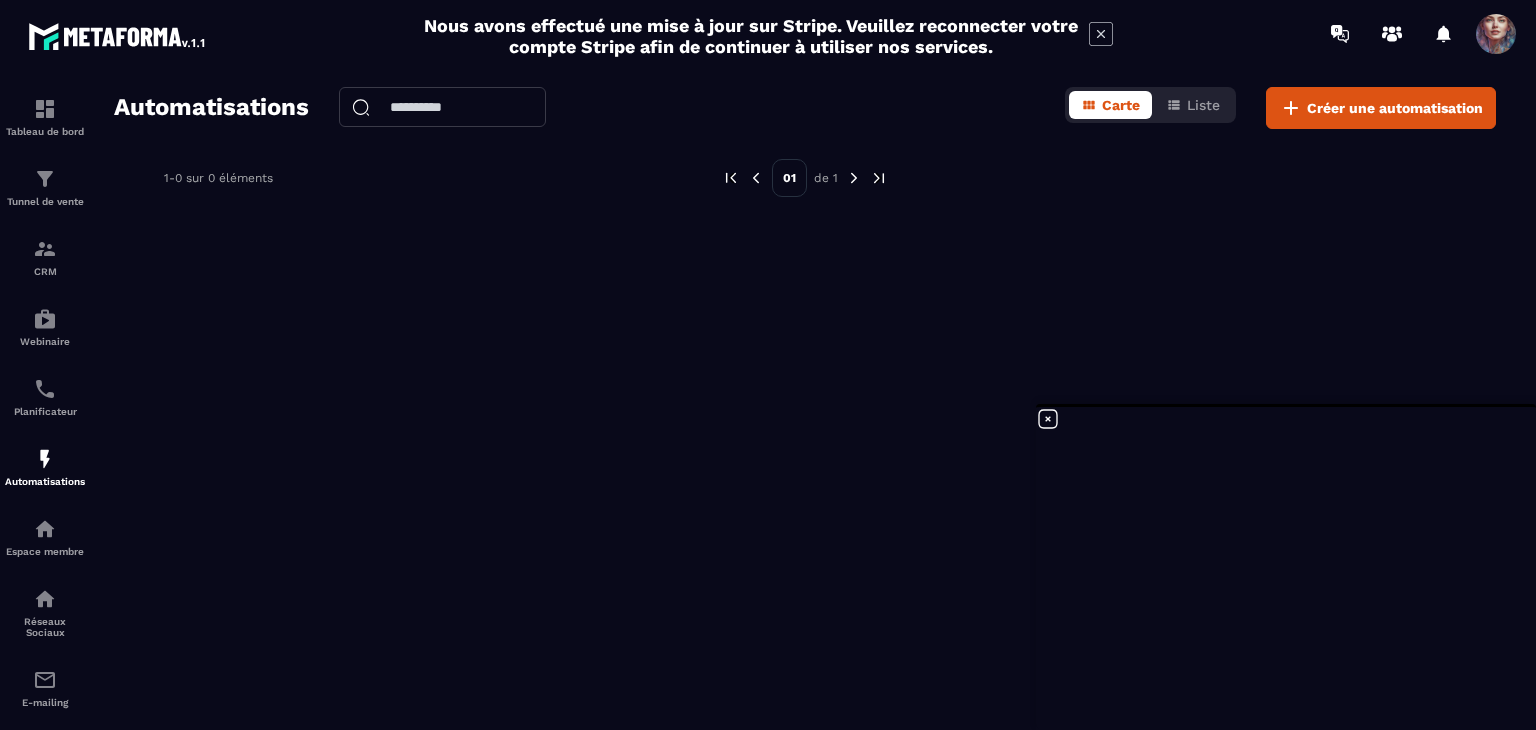 click at bounding box center (1496, 34) 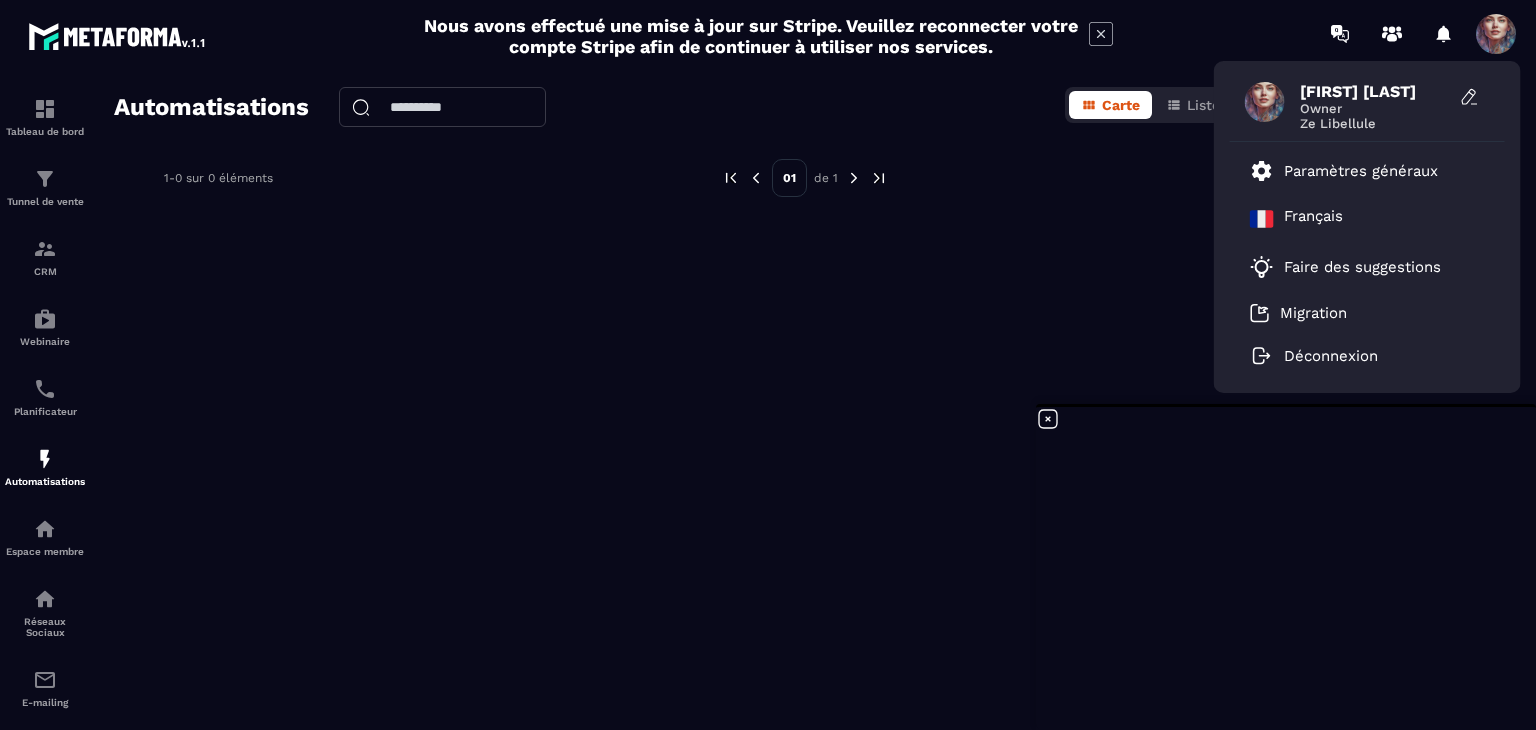 click on "Automatisations Carte Liste Créer une automatisation 1-0 sur 0 éléments 01 de 1" 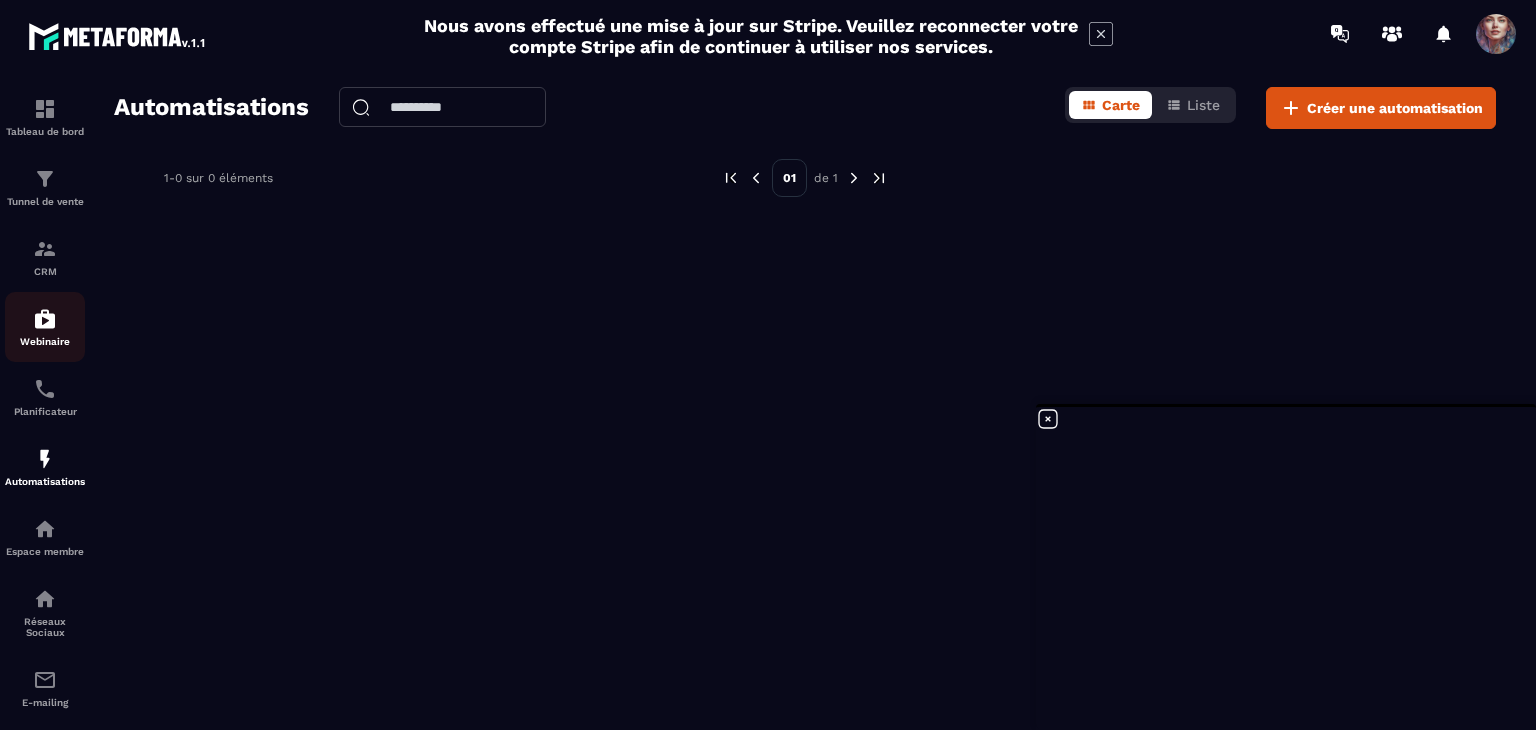 click on "Webinaire" at bounding box center [45, 327] 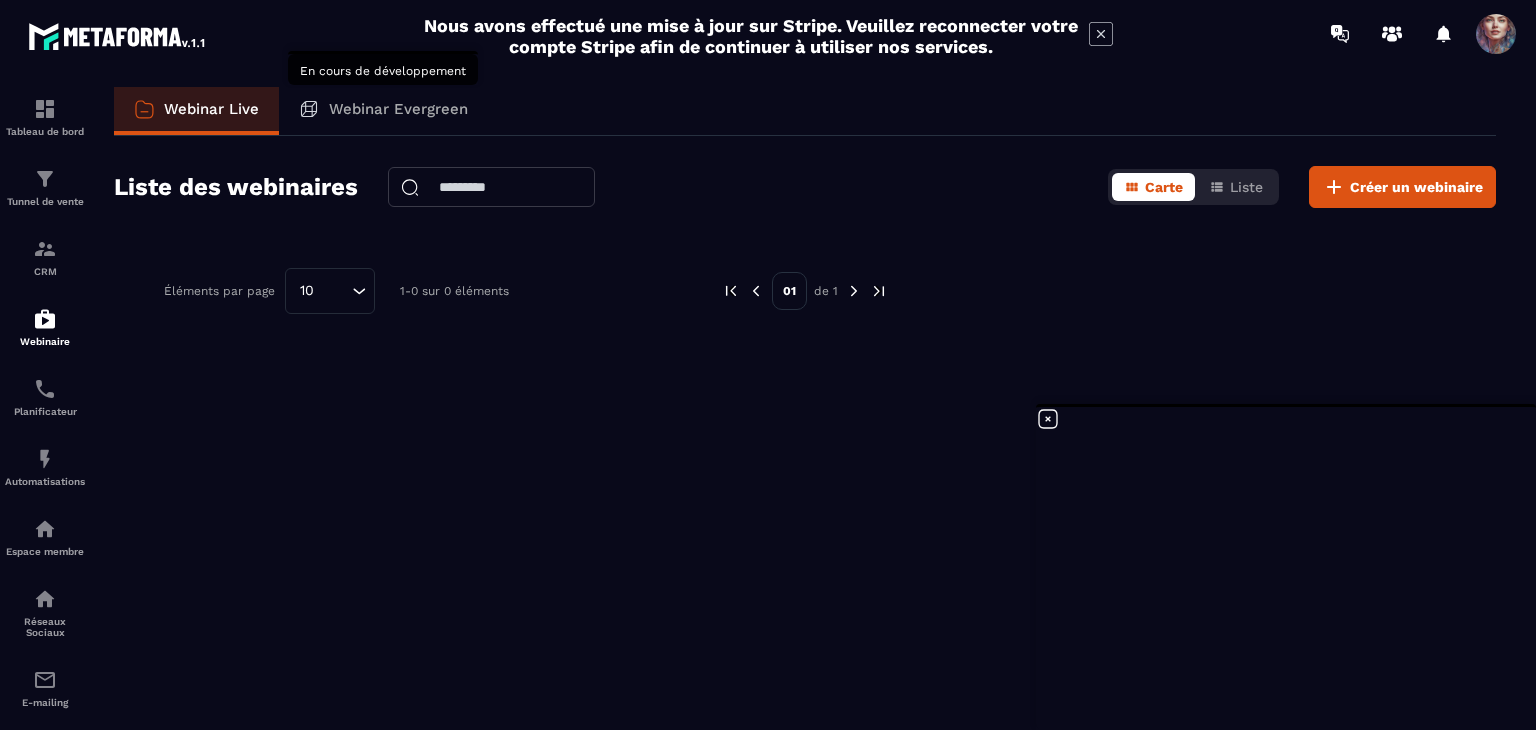 click on "Webinar Evergreen" at bounding box center [398, 109] 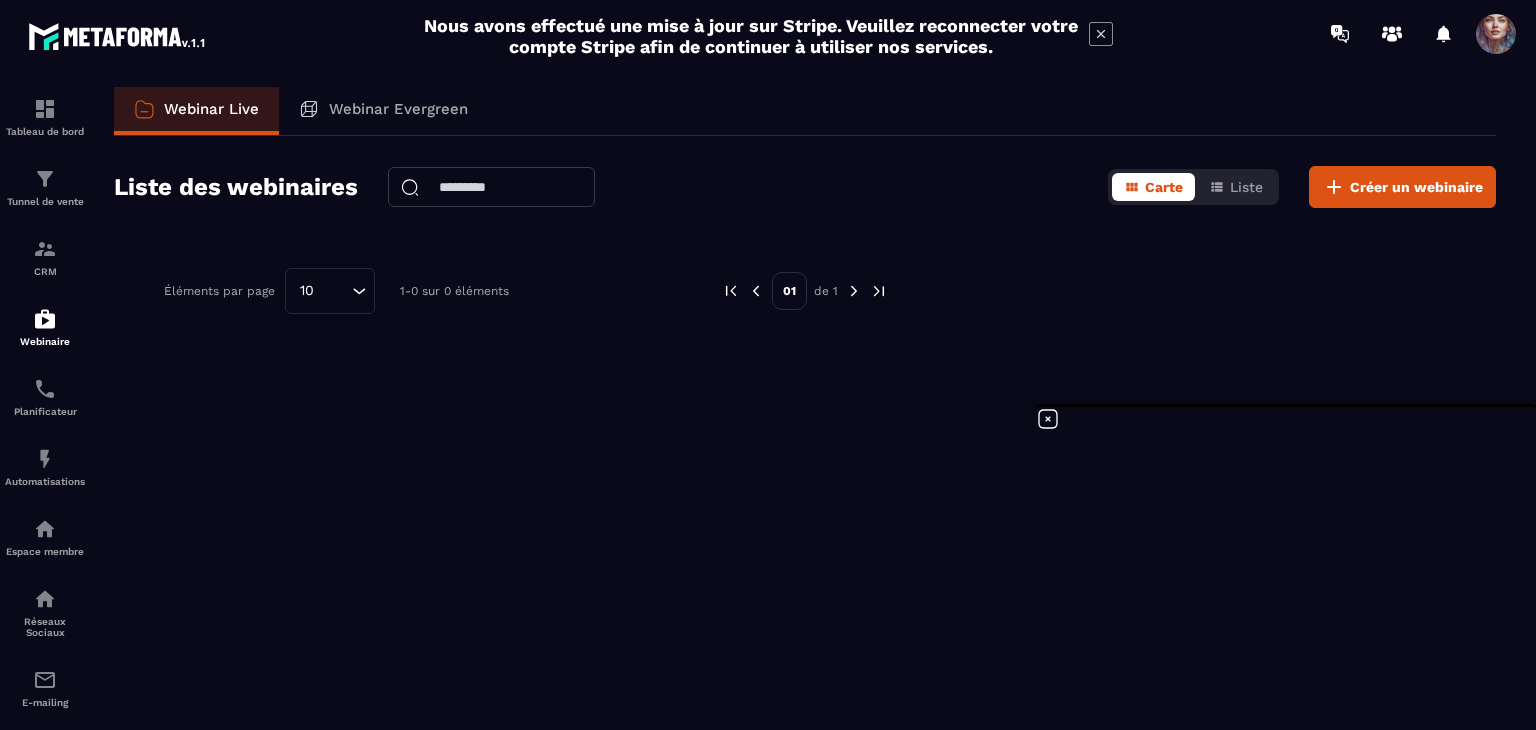 click on "Webinar Live" at bounding box center (211, 109) 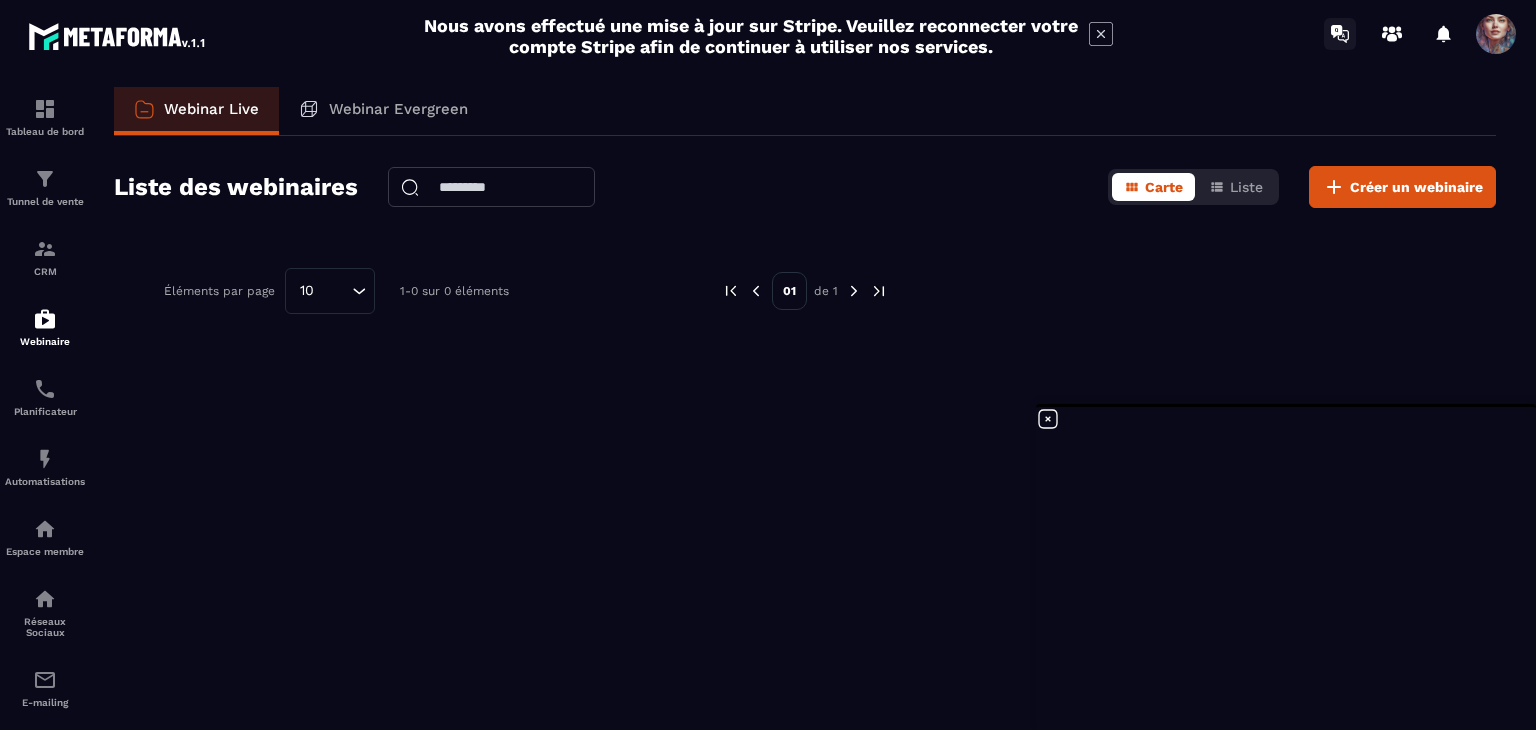 click 